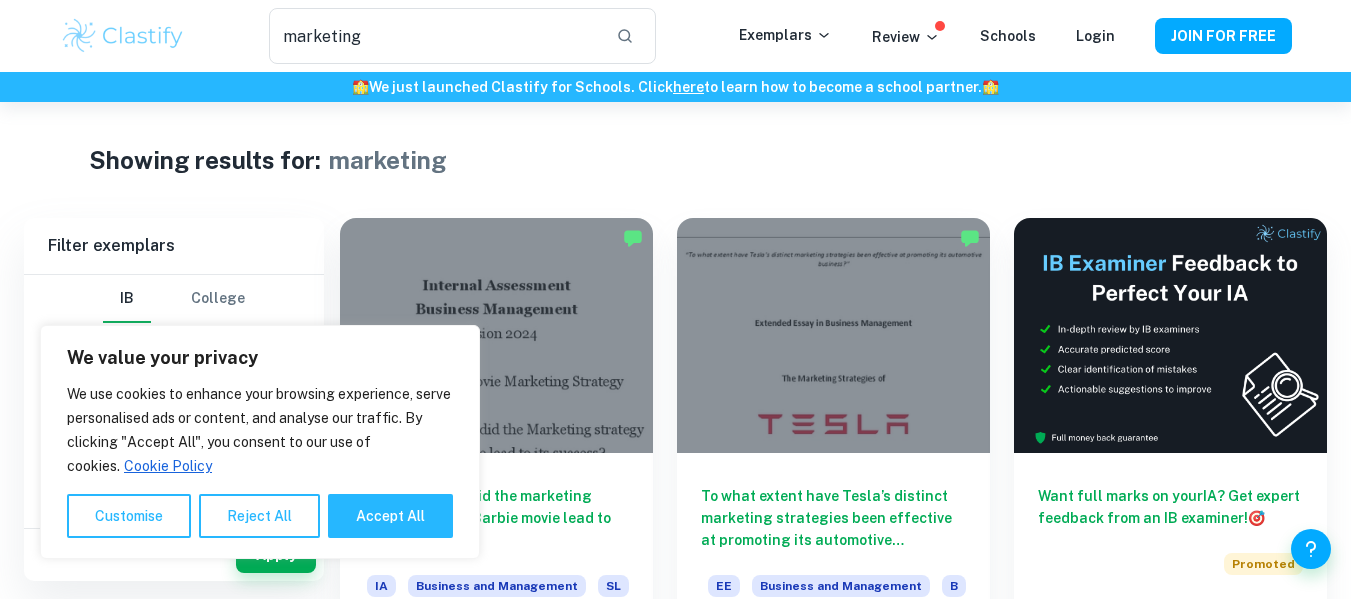scroll, scrollTop: 0, scrollLeft: 0, axis: both 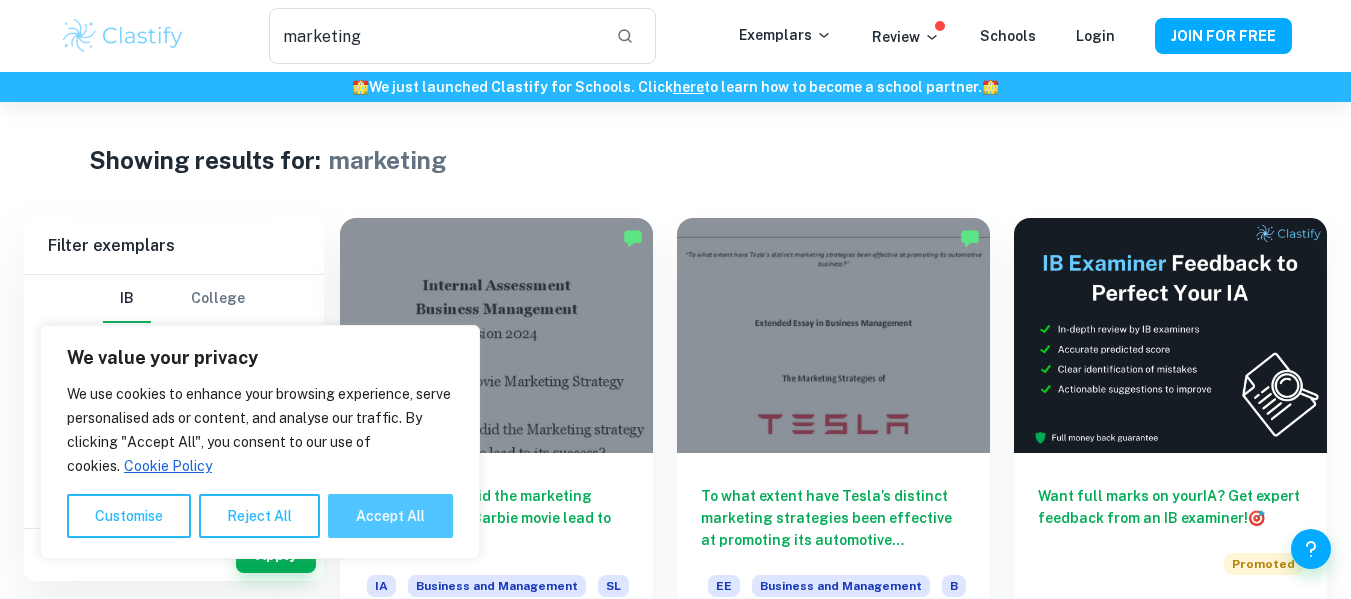 click on "Accept All" at bounding box center (390, 516) 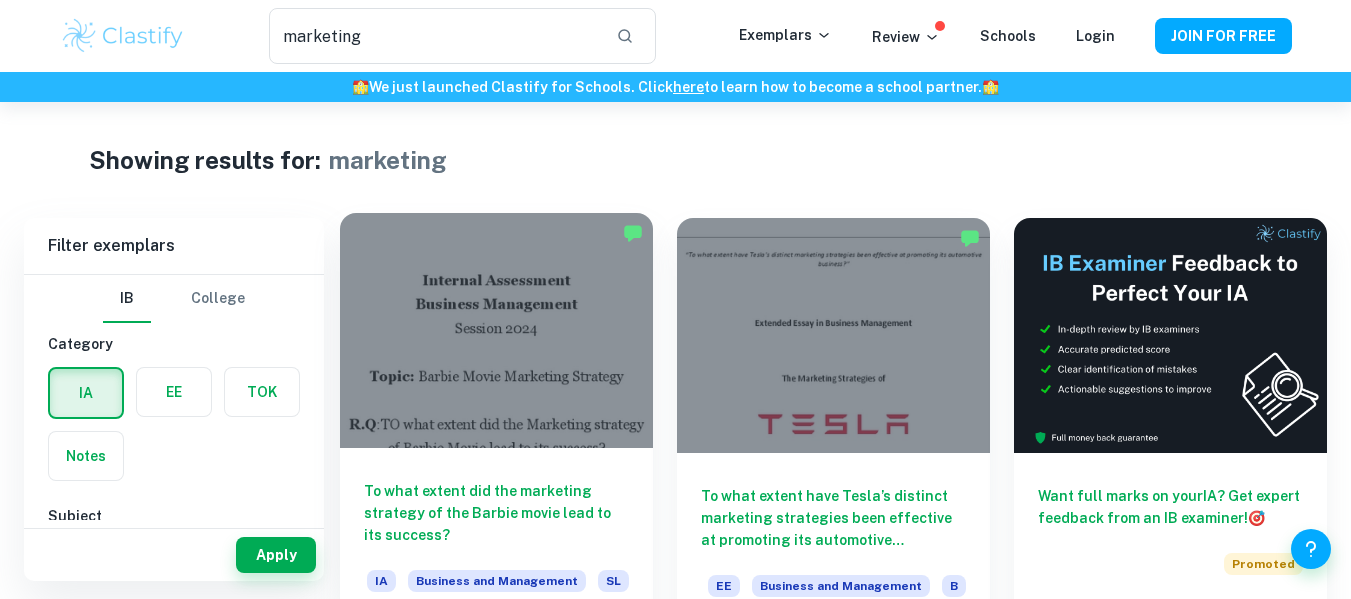 scroll, scrollTop: 40, scrollLeft: 0, axis: vertical 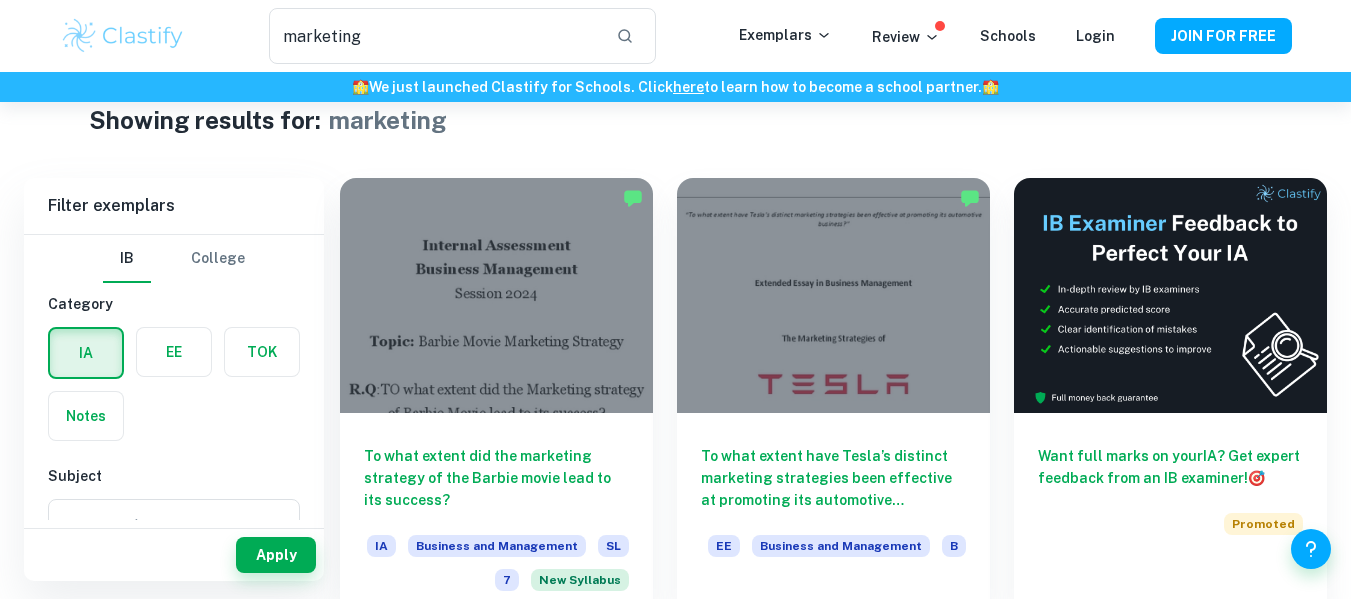 click at bounding box center [174, 352] 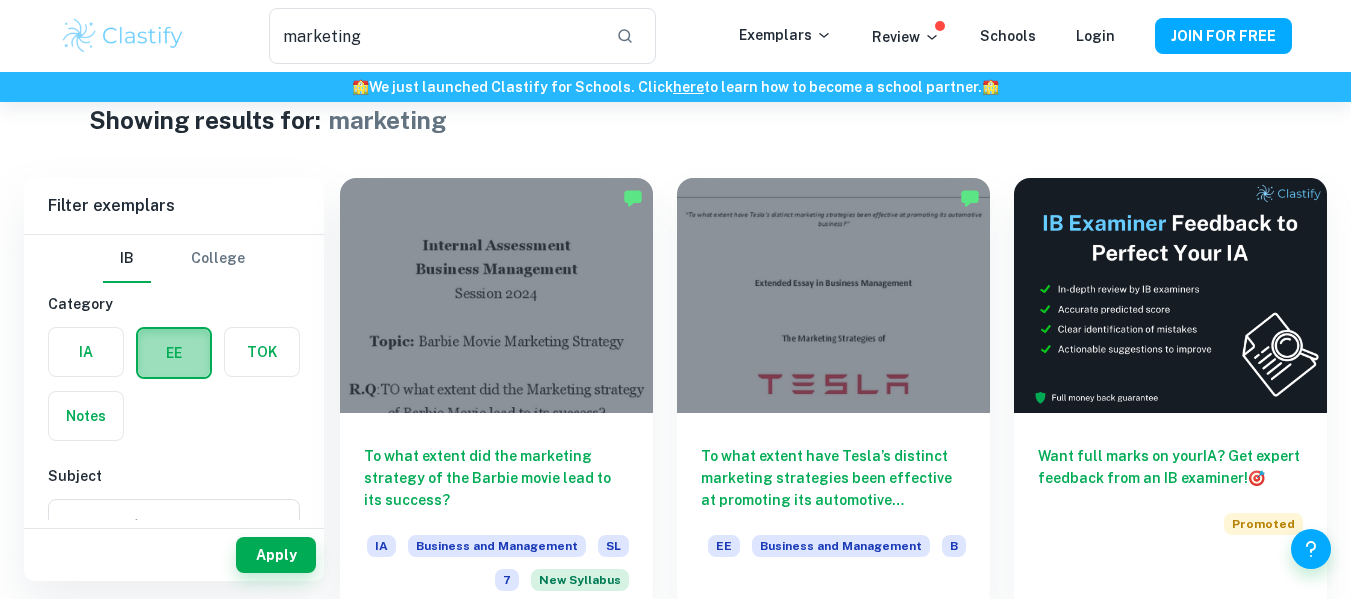 click at bounding box center [174, 353] 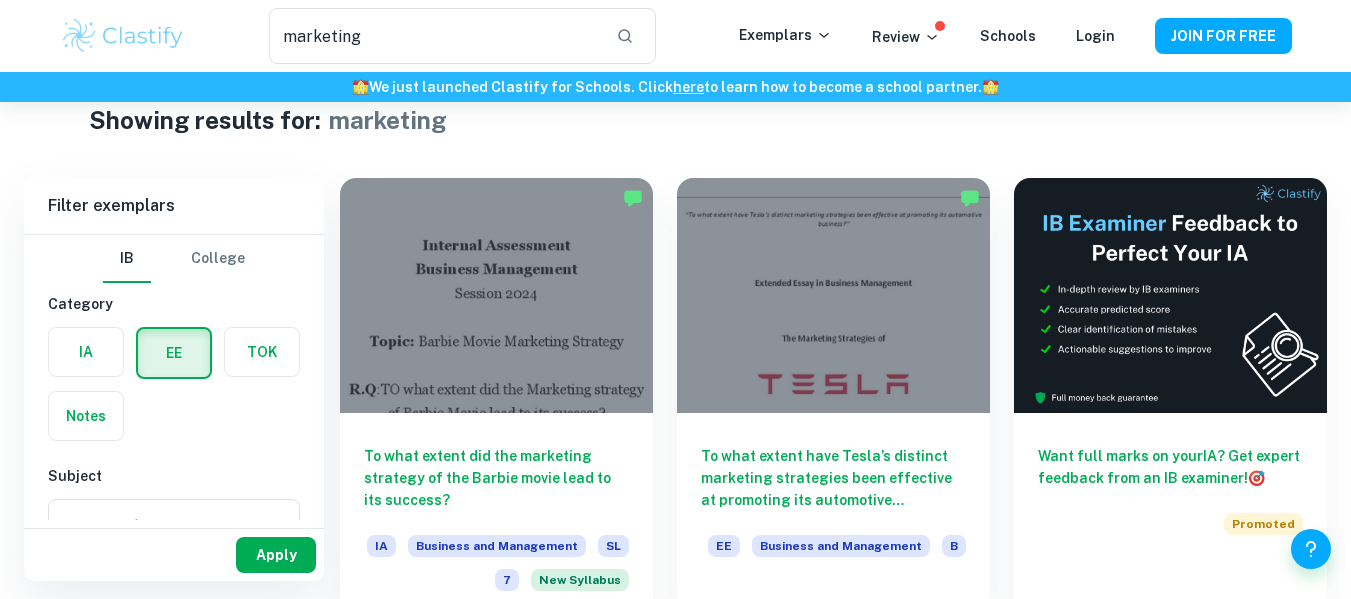 click on "Apply" at bounding box center (276, 555) 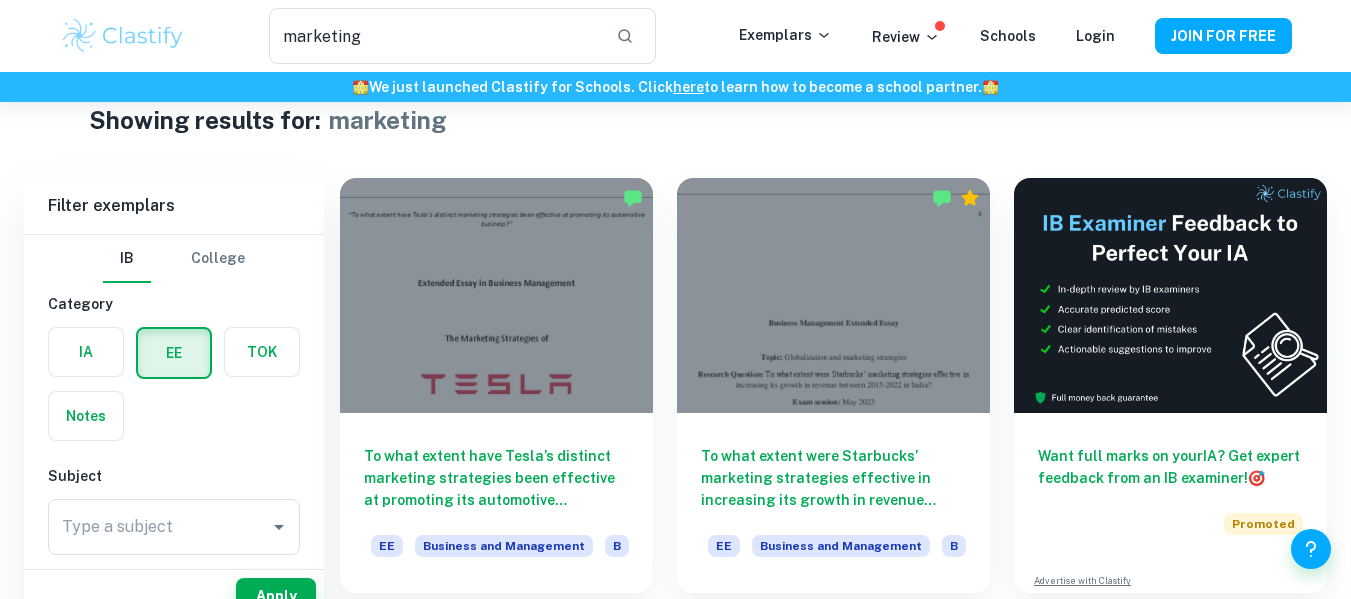 scroll, scrollTop: 160, scrollLeft: 0, axis: vertical 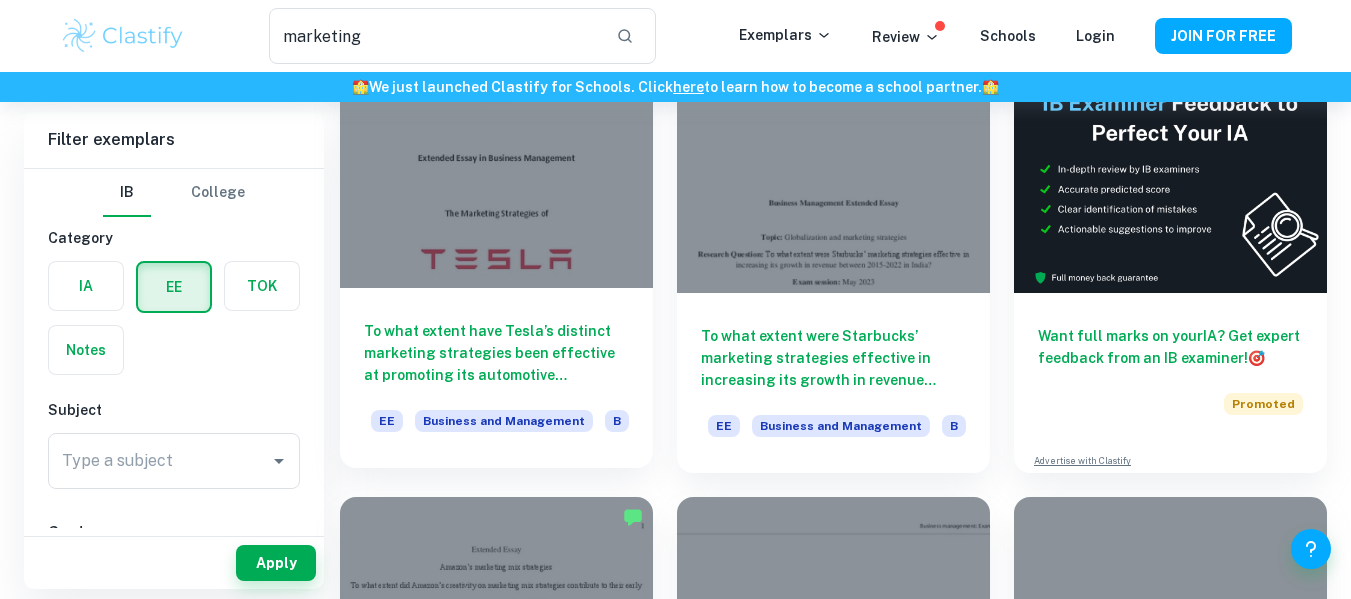 click on "To what extent have Tesla’s distinct marketing strategies been effective at promoting its automotive business?”" at bounding box center [496, 353] 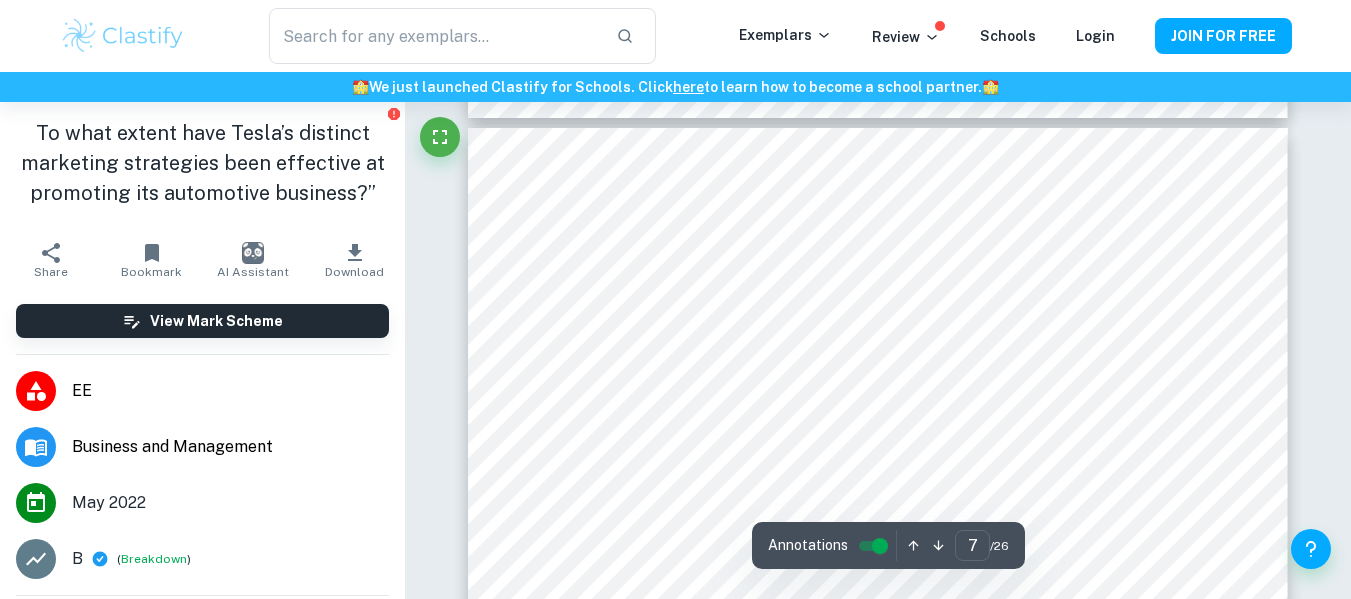 scroll, scrollTop: 7280, scrollLeft: 0, axis: vertical 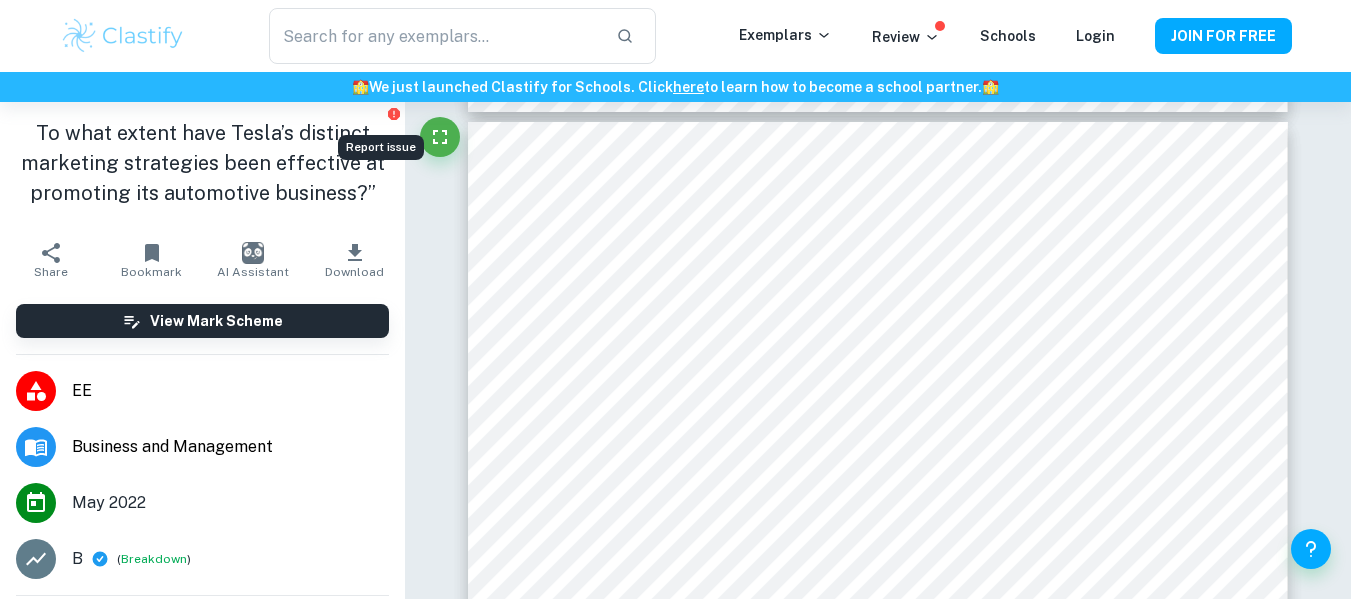 click 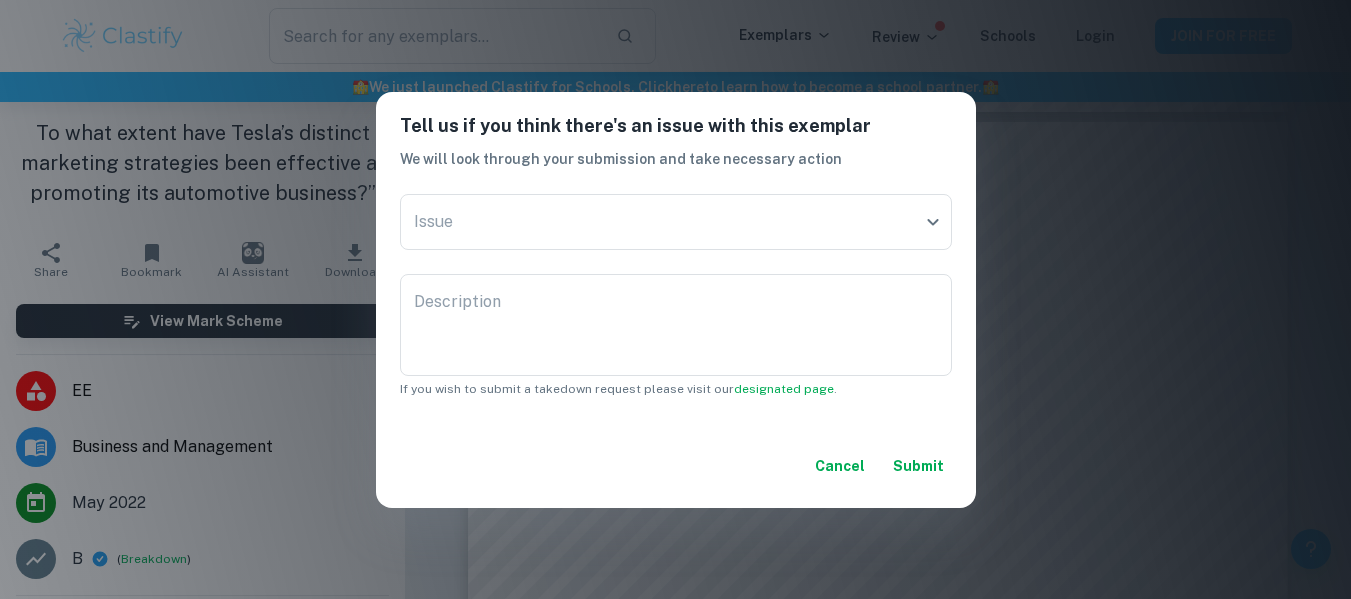 click on "Cancel" at bounding box center [840, 466] 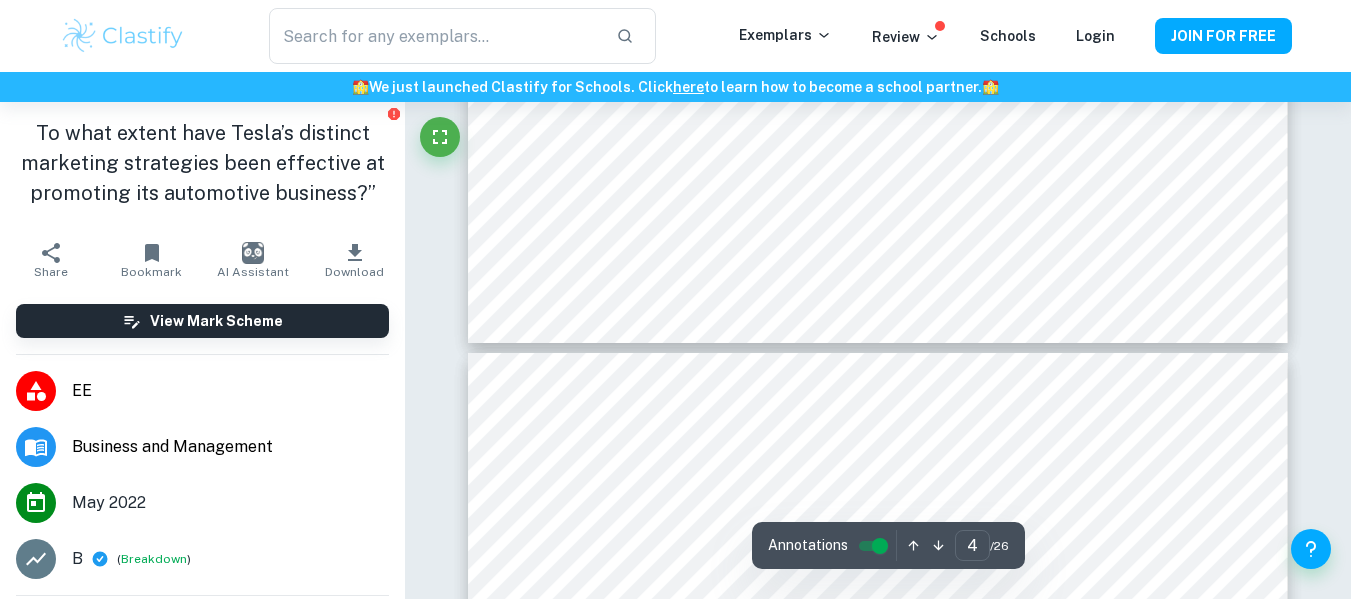 type on "3" 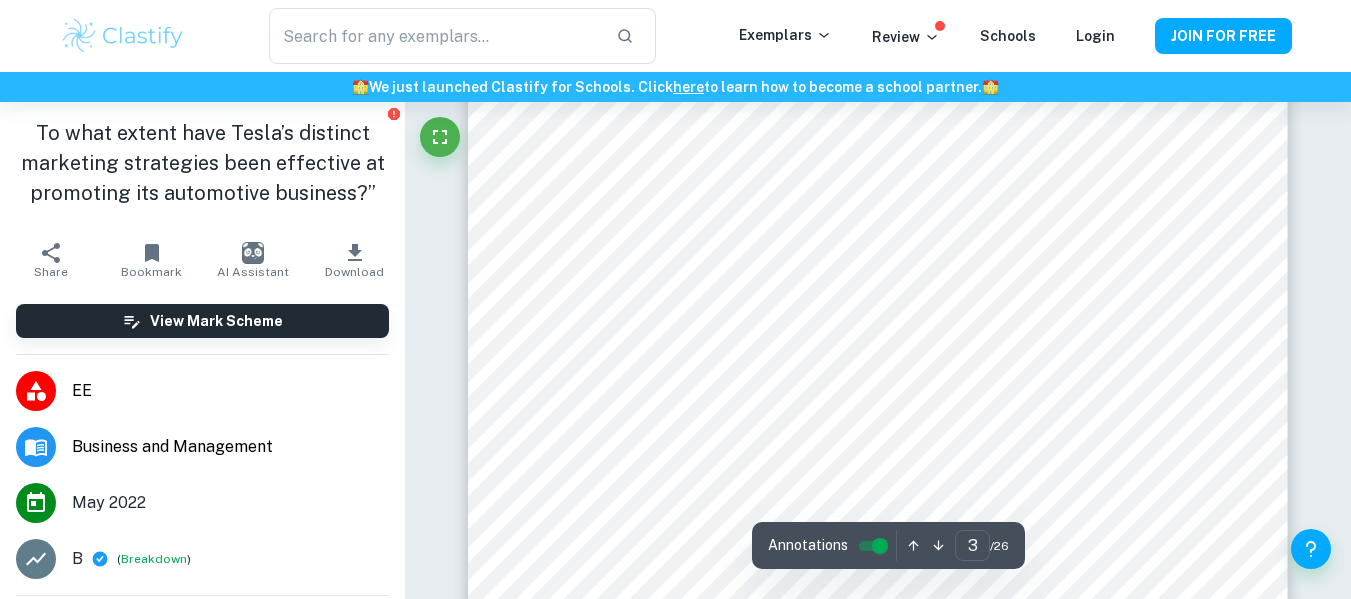 scroll, scrollTop: 2564, scrollLeft: 0, axis: vertical 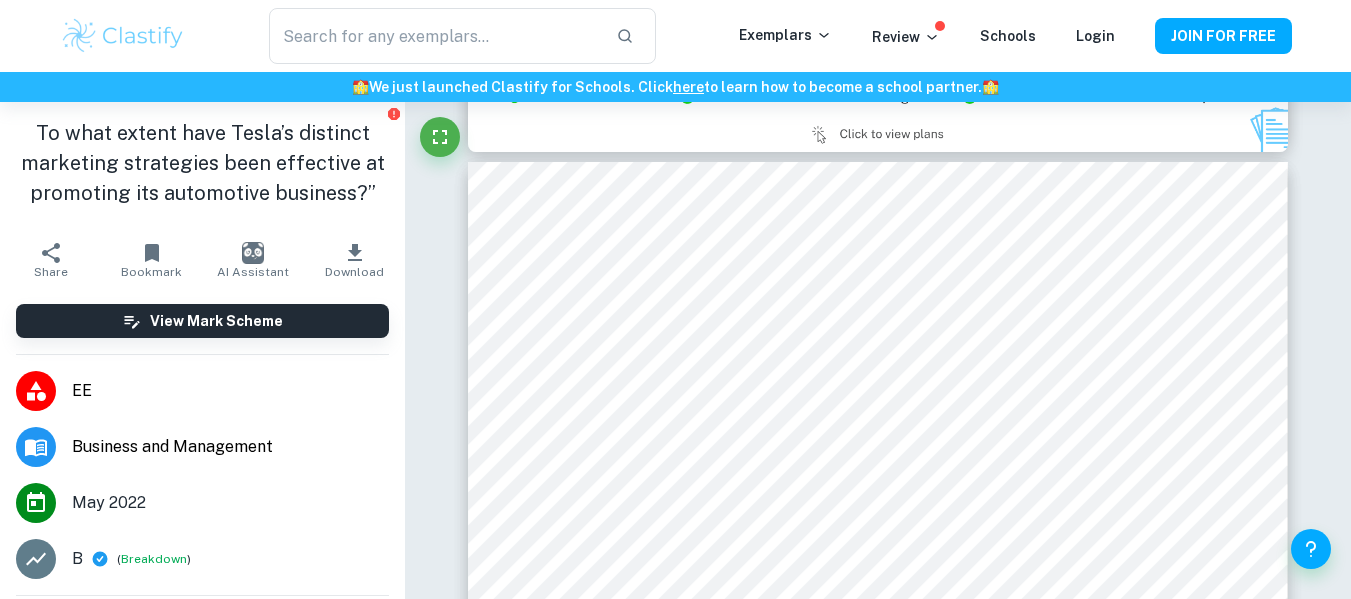 type 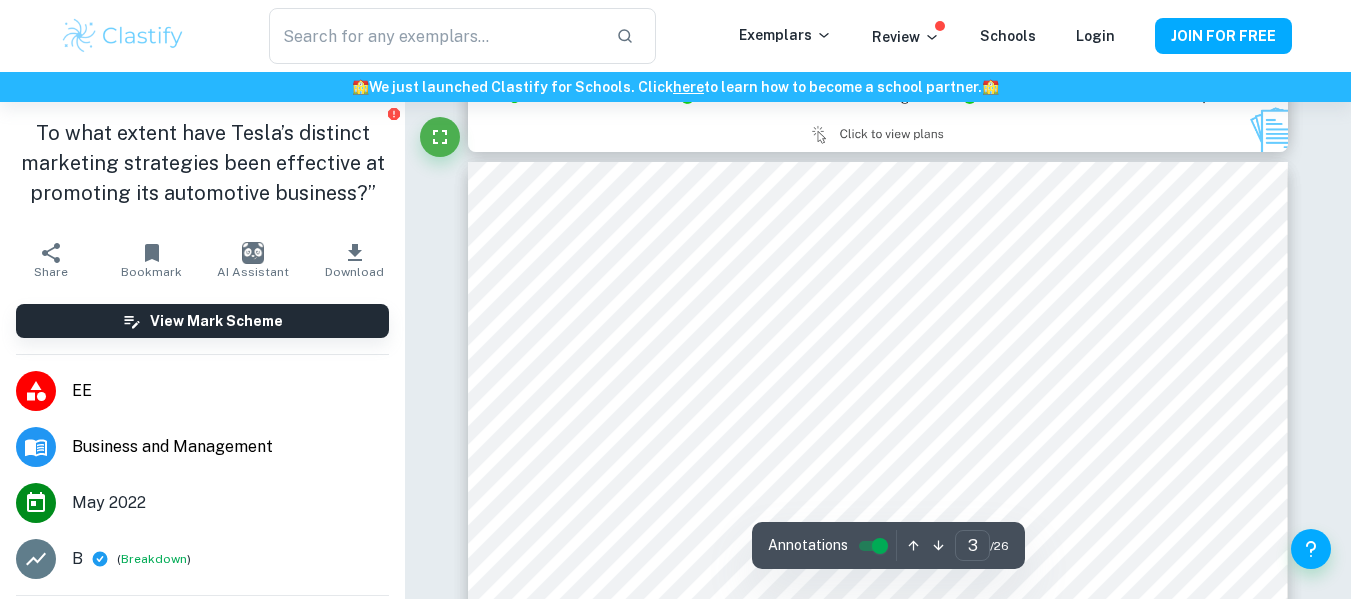 scroll, scrollTop: 2524, scrollLeft: 0, axis: vertical 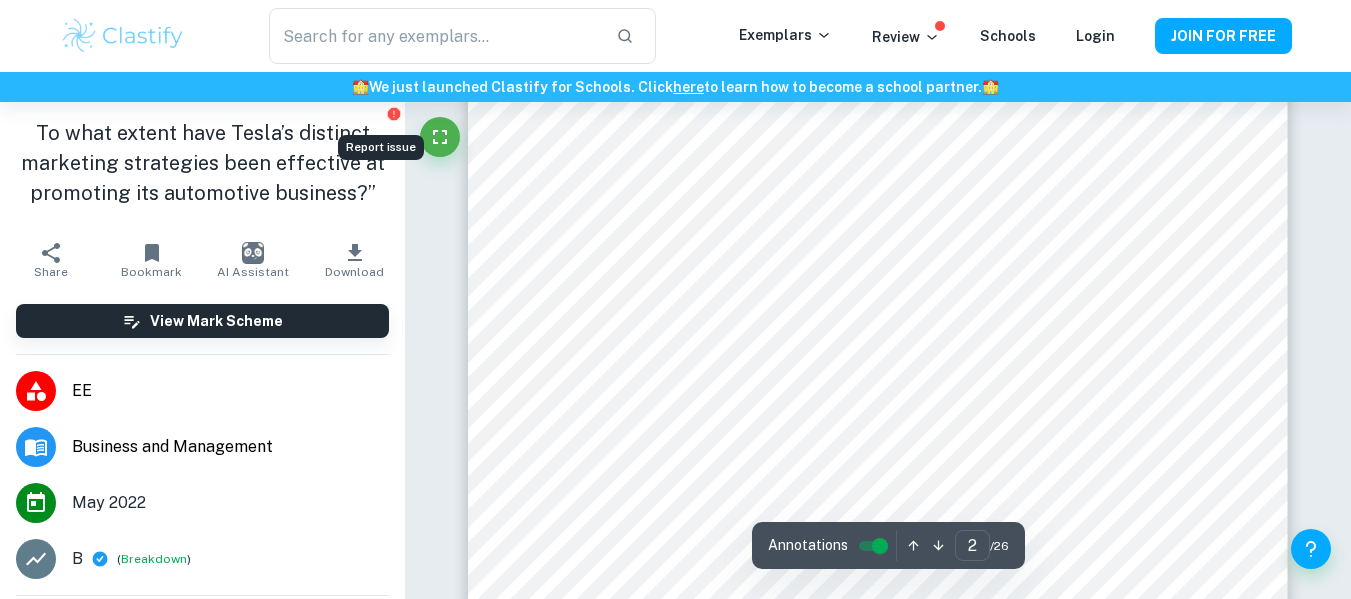 type on "1" 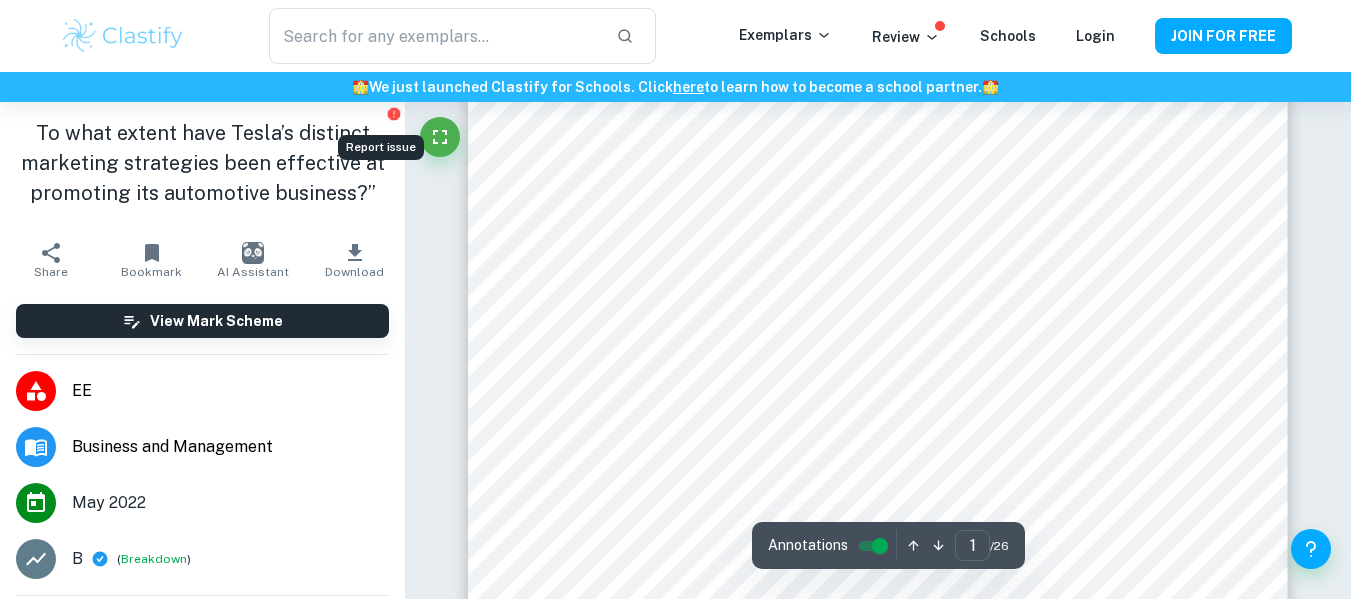 scroll, scrollTop: 952, scrollLeft: 0, axis: vertical 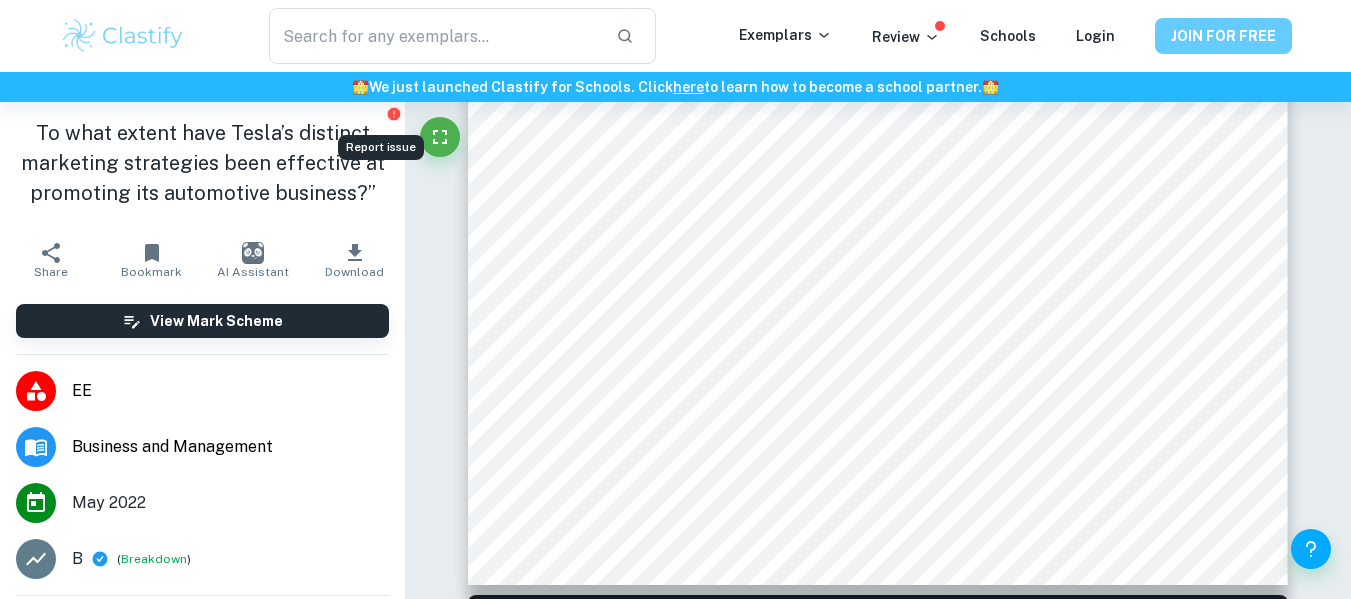 click on "JOIN FOR FREE" at bounding box center (1223, 36) 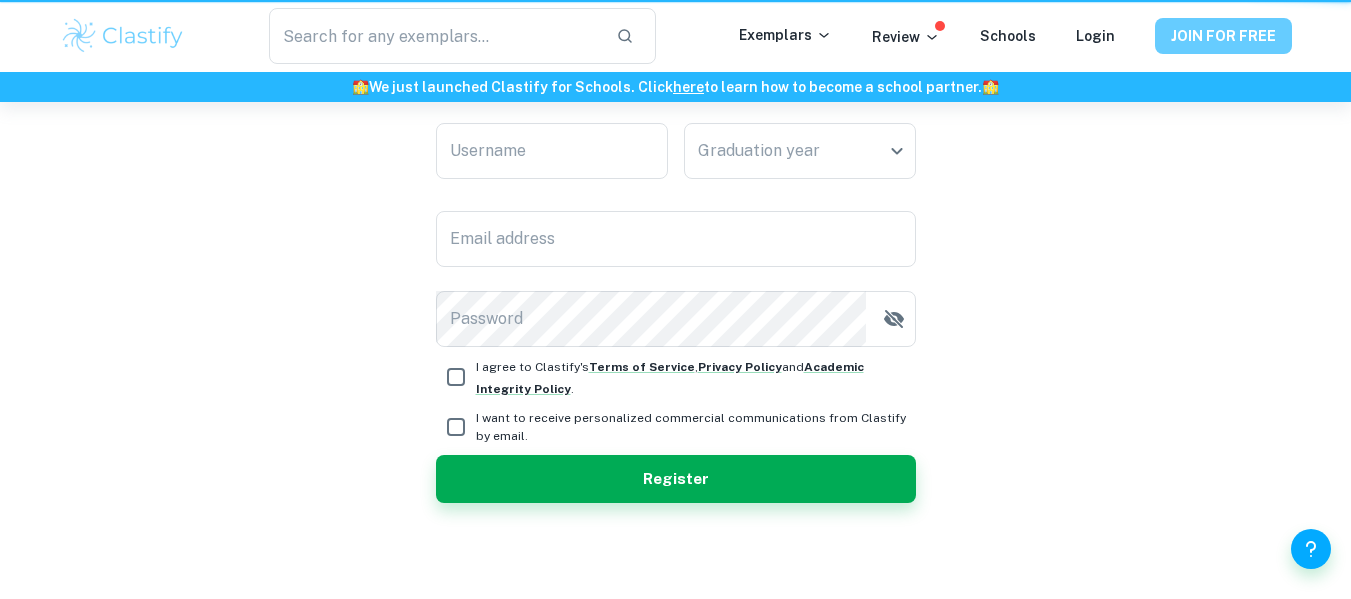 scroll, scrollTop: 0, scrollLeft: 0, axis: both 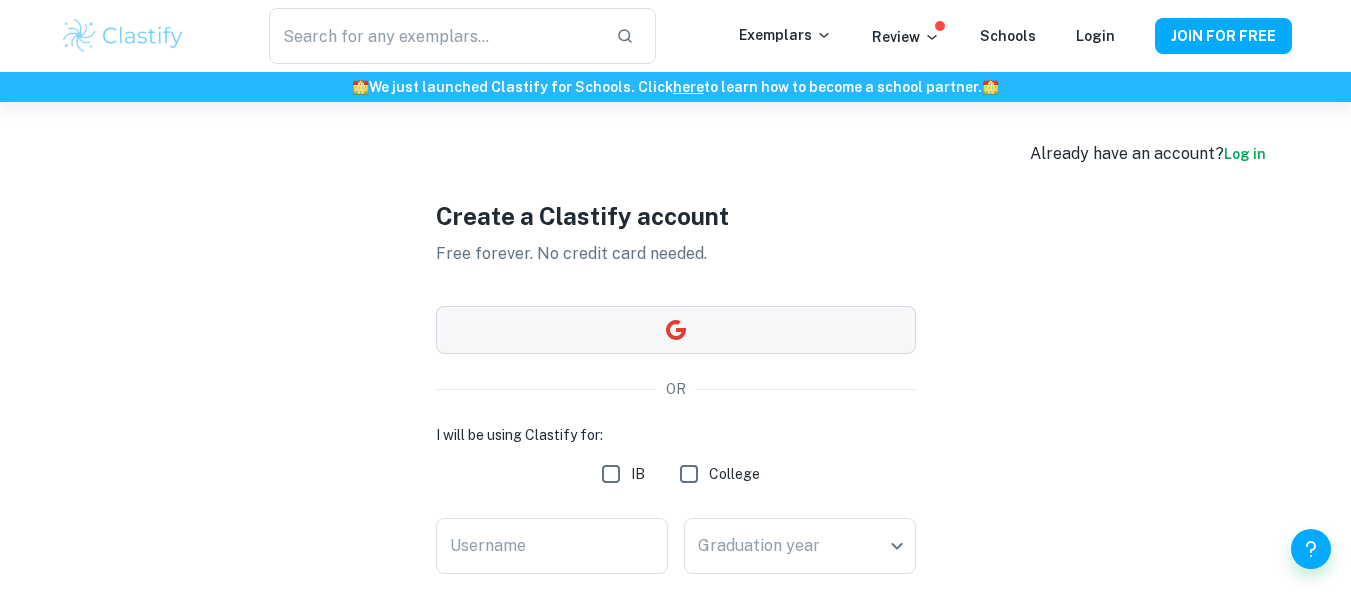 type 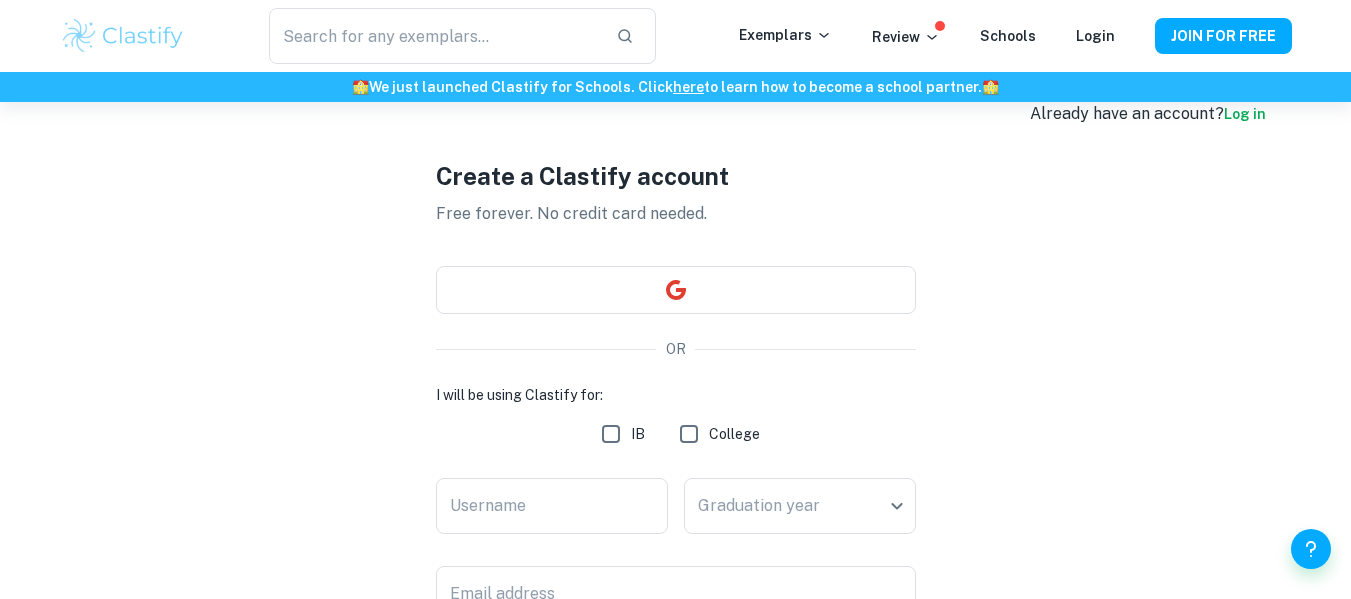 click on "IB" at bounding box center [611, 434] 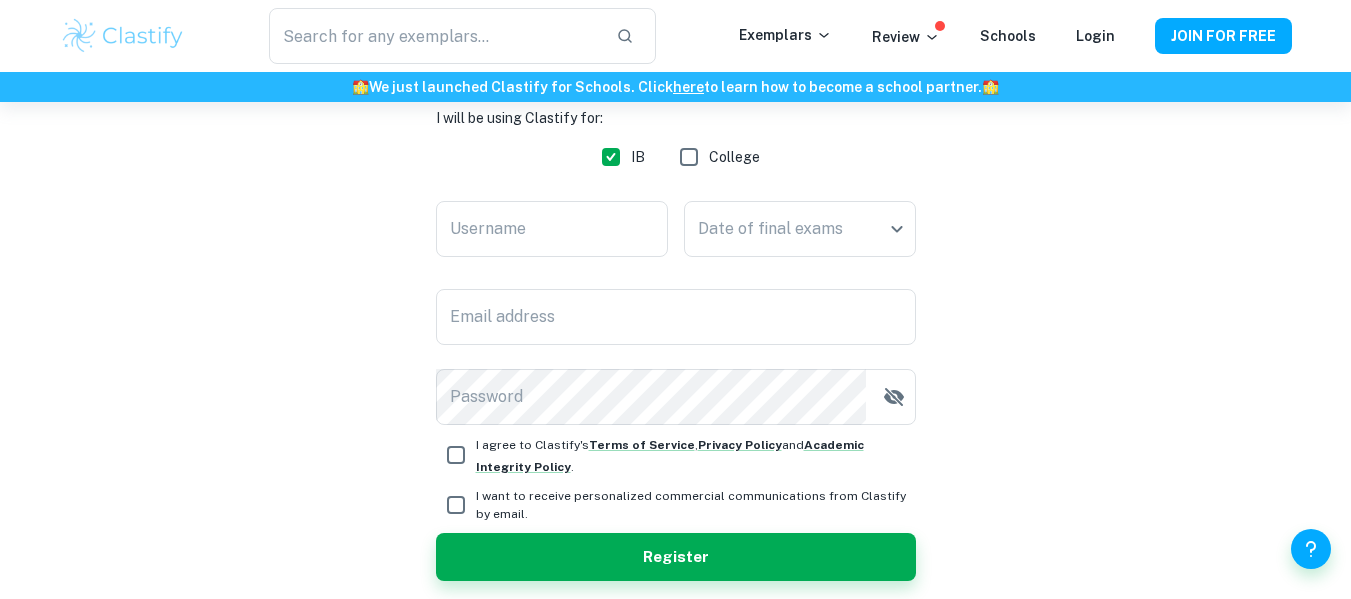 scroll, scrollTop: 280, scrollLeft: 0, axis: vertical 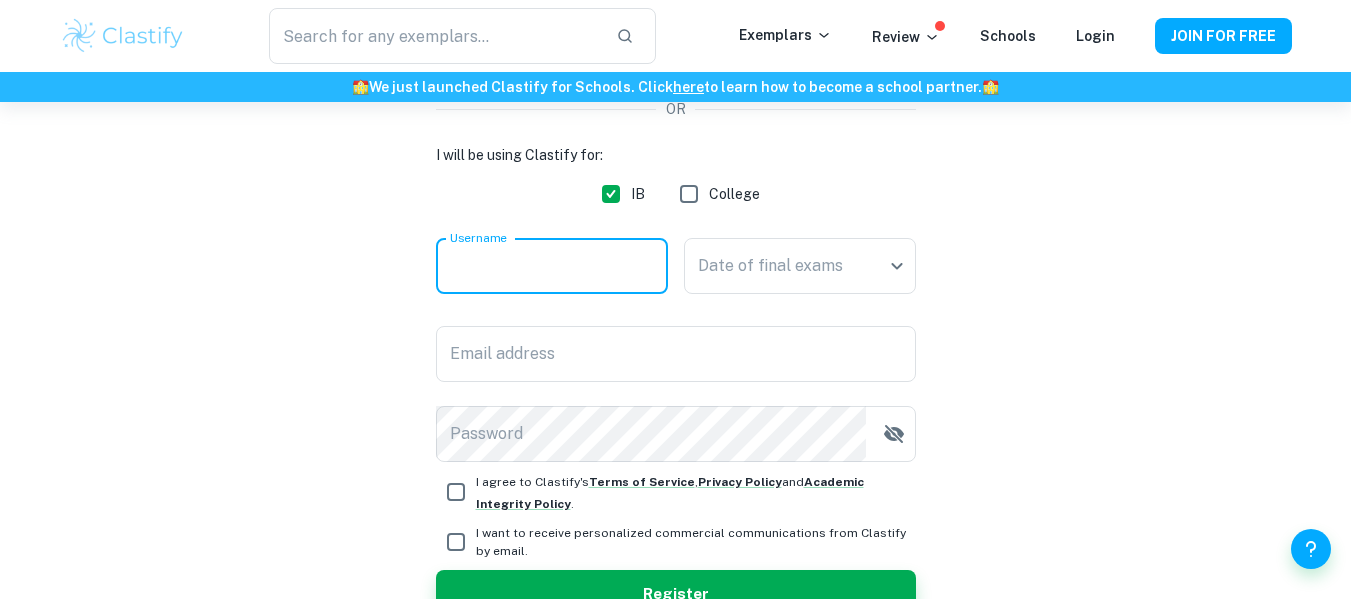 click on "Username" at bounding box center [552, 266] 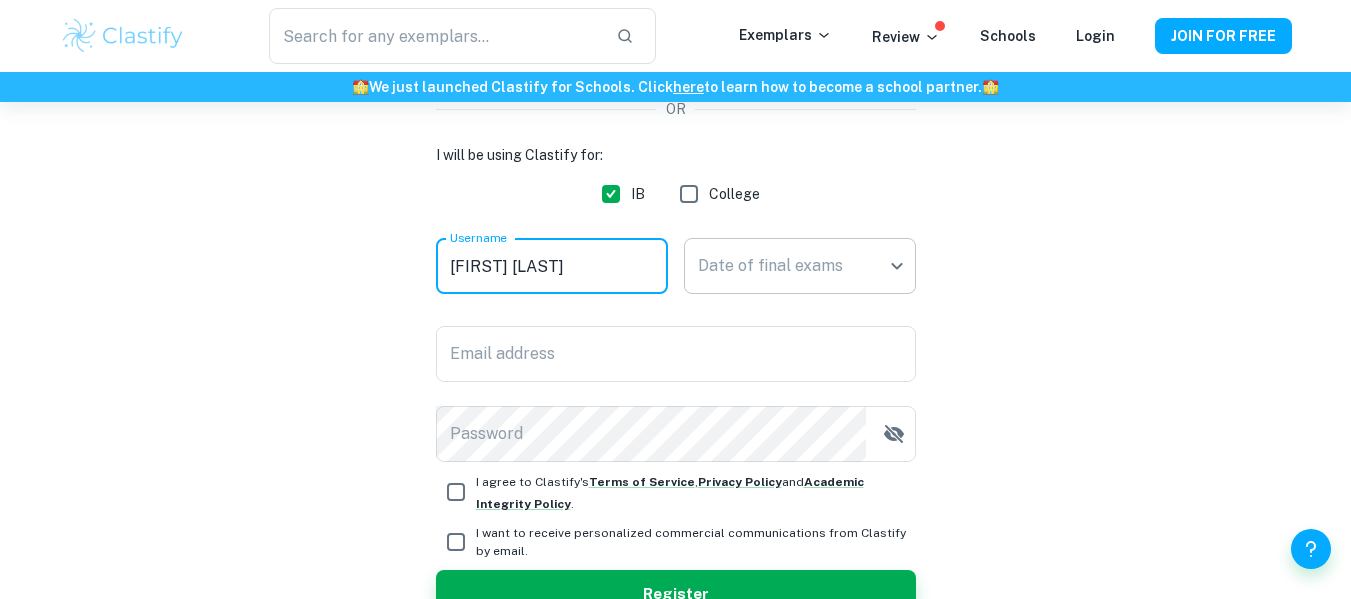 type on "María Emilia" 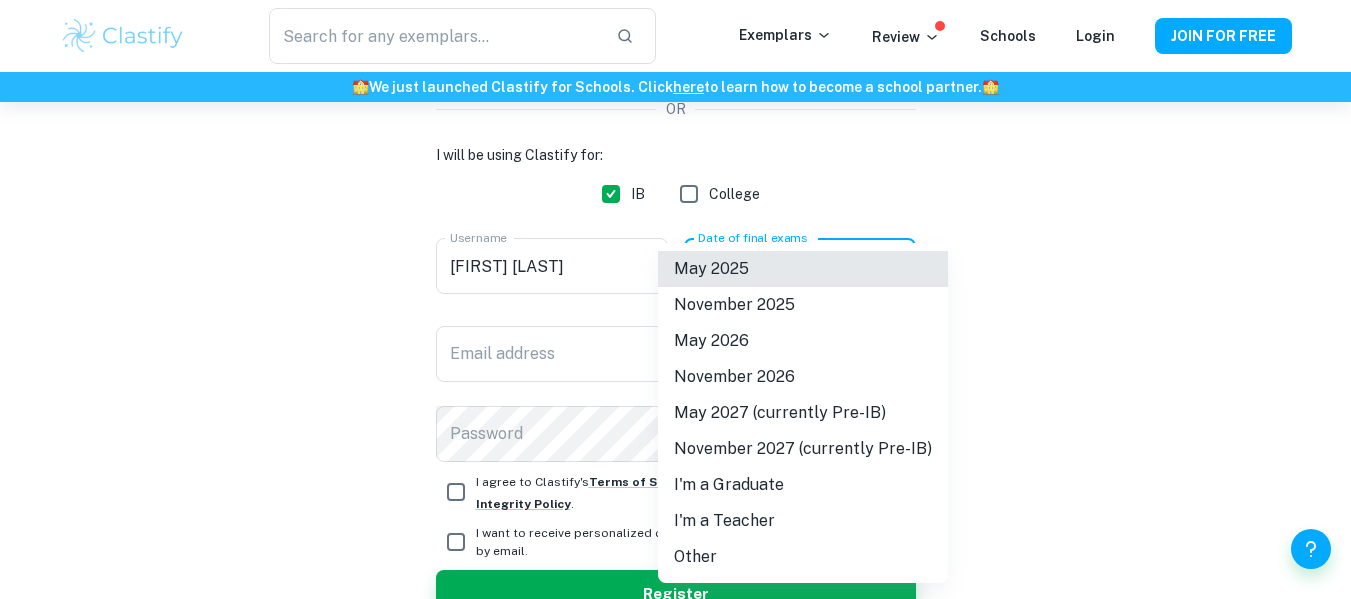 click on "We value your privacy We use cookies to enhance your browsing experience, serve personalised ads or content, and analyse our traffic. By clicking "Accept All", you consent to our use of cookies.   Cookie Policy Customise   Reject All   Accept All   Customise Consent Preferences   We use cookies to help you navigate efficiently and perform certain functions. You will find detailed information about all cookies under each consent category below. The cookies that are categorised as "Necessary" are stored on your browser as they are essential for enabling the basic functionalities of the site. ...  Show more For more information on how Google's third-party cookies operate and handle your data, see:   Google Privacy Policy Necessary Always Active Necessary cookies are required to enable the basic features of this site, such as providing secure log-in or adjusting your consent preferences. These cookies do not store any personally identifiable data. Functional Analytics Performance Advertisement Uncategorised" at bounding box center [675, 121] 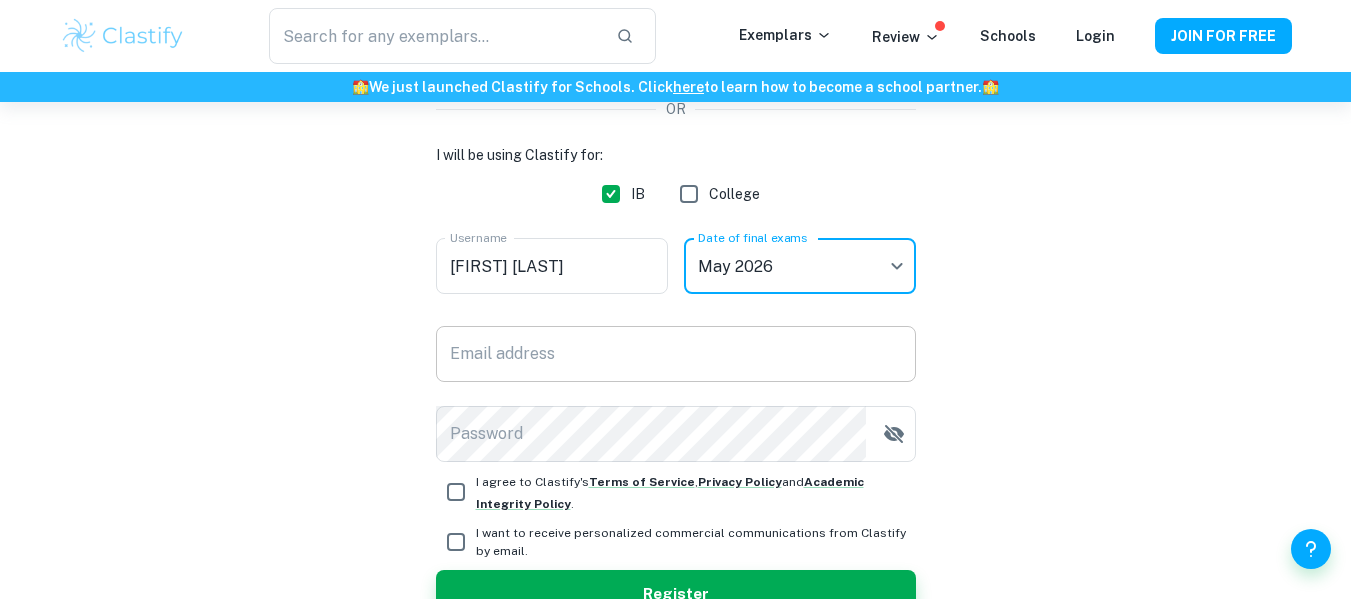 click on "Email address" at bounding box center [676, 354] 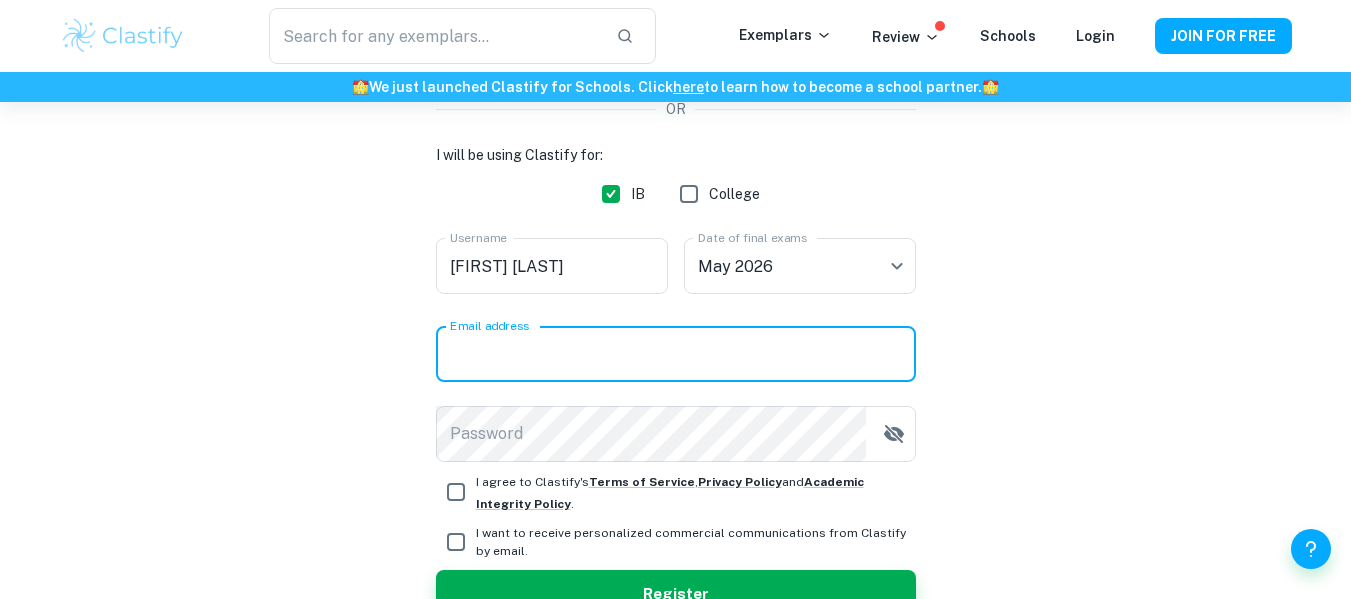 type on "memora@alumna.spellmanfemenino.edu.ec" 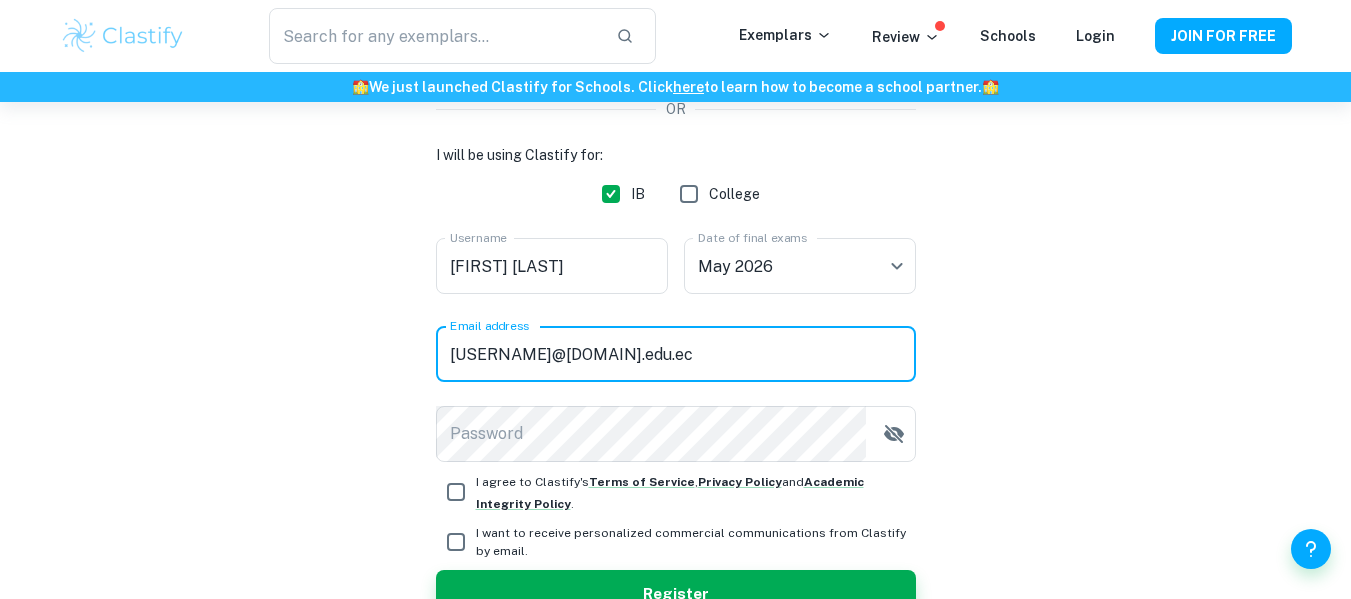 scroll, scrollTop: 305, scrollLeft: 0, axis: vertical 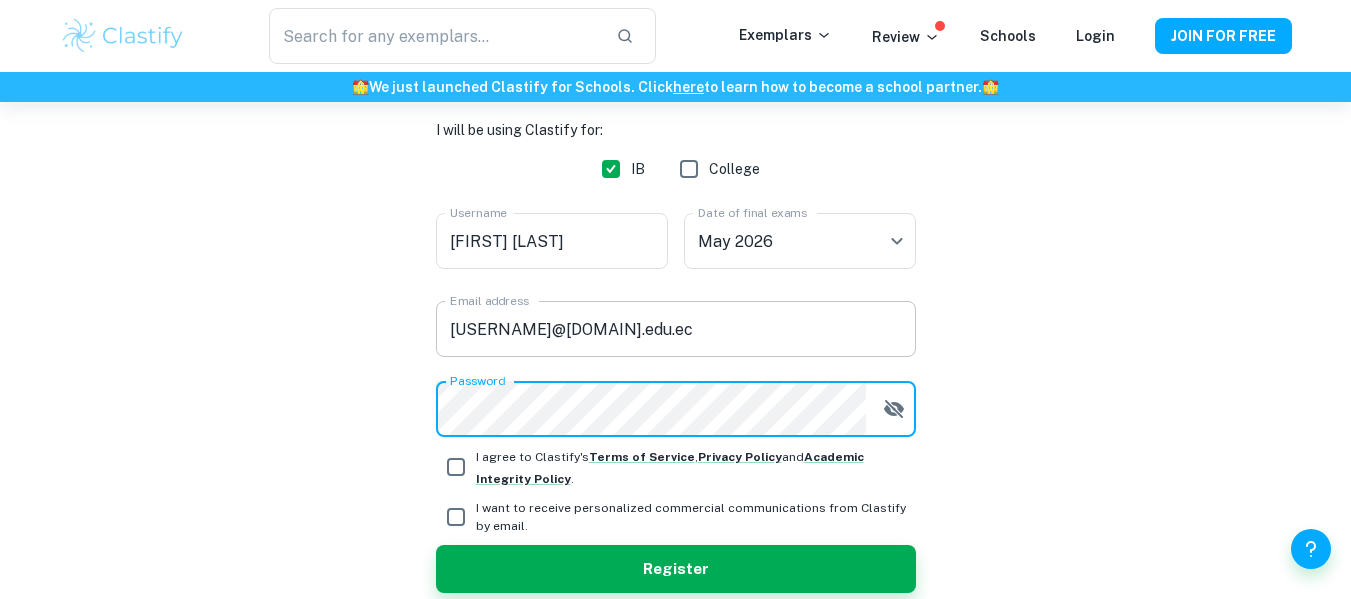click on "Register" at bounding box center [676, 569] 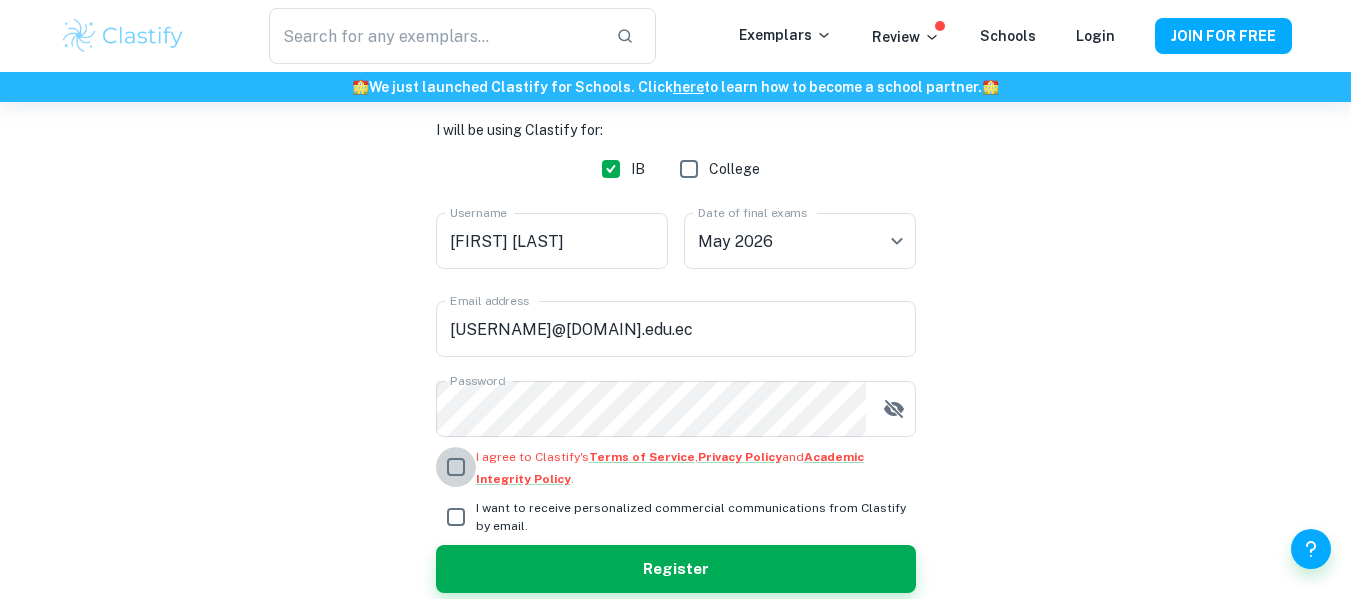 click on "I agree to Clastify's  Terms of Service ,  Privacy Policy  and  Academic Integrity Policy ." at bounding box center [456, 467] 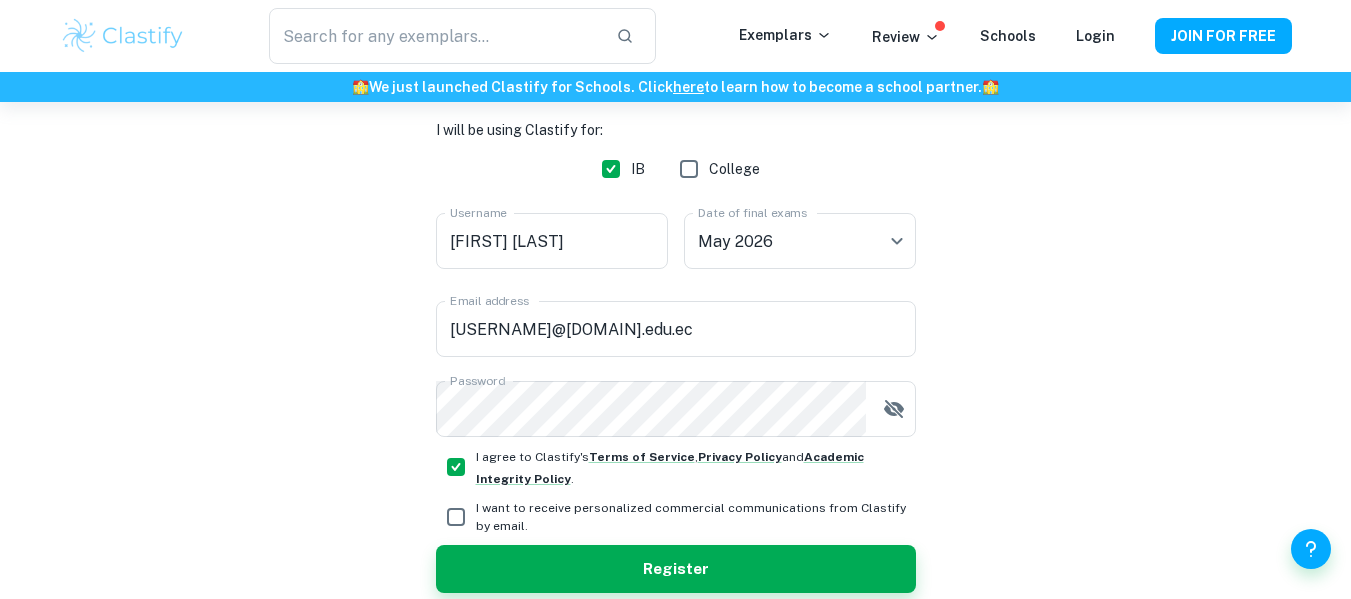 click on "I want to receive personalized commercial communications from Clastify by email." at bounding box center [456, 517] 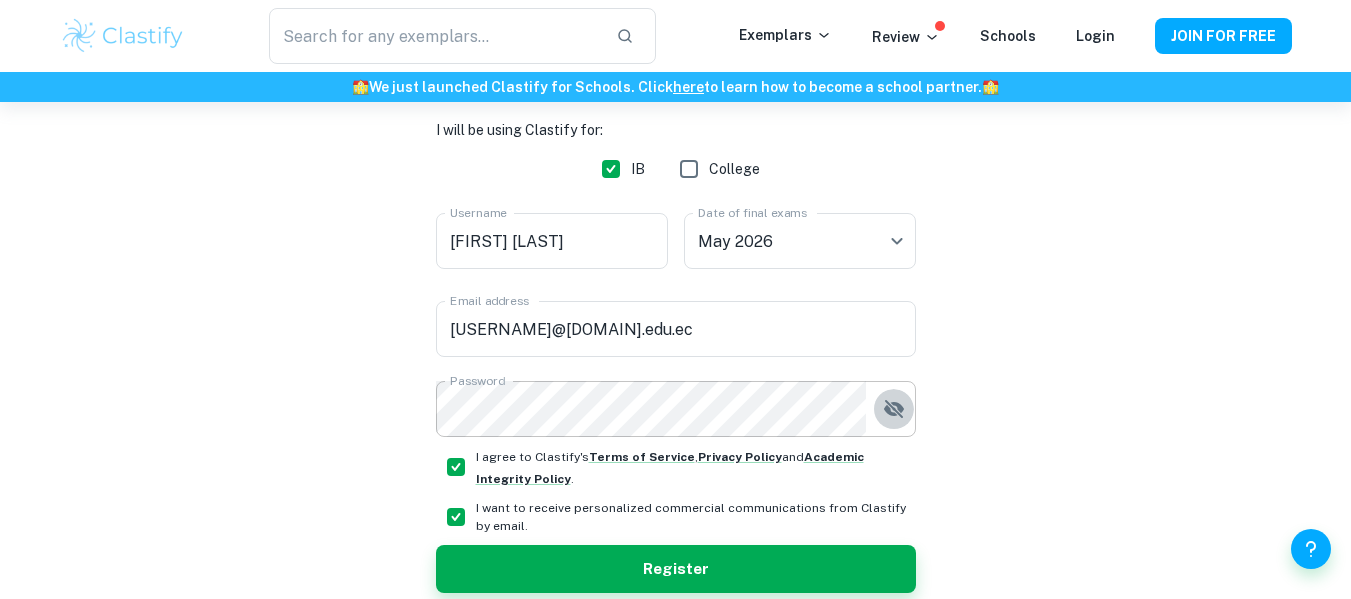 click 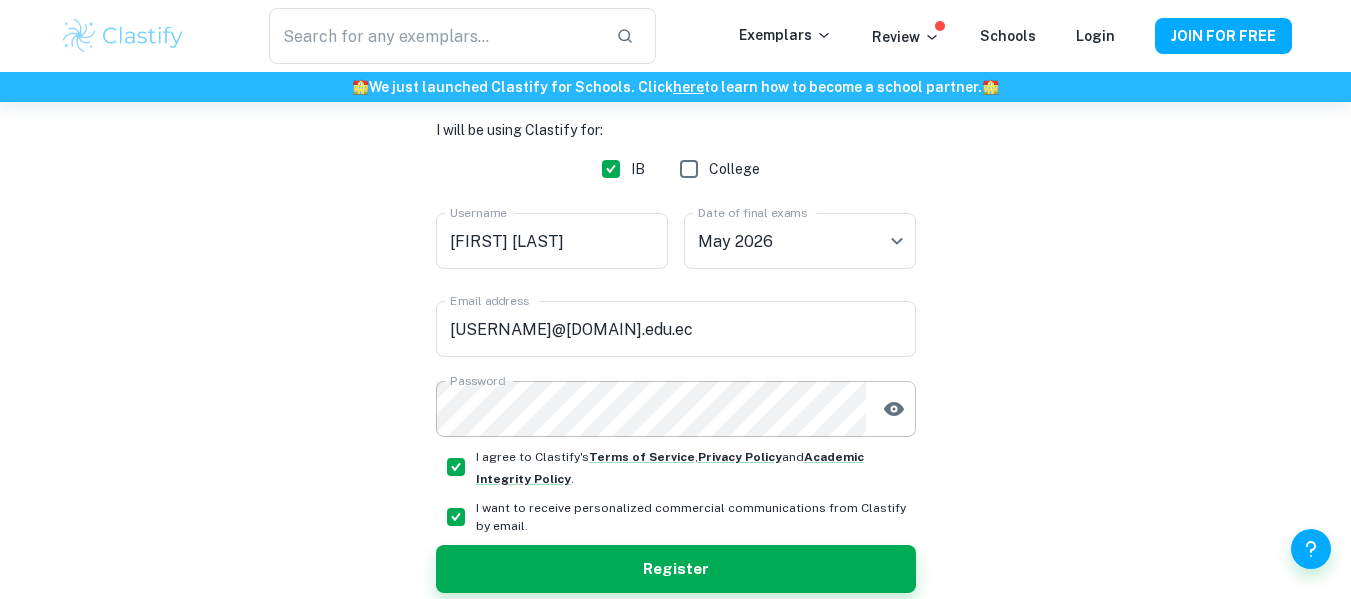 click 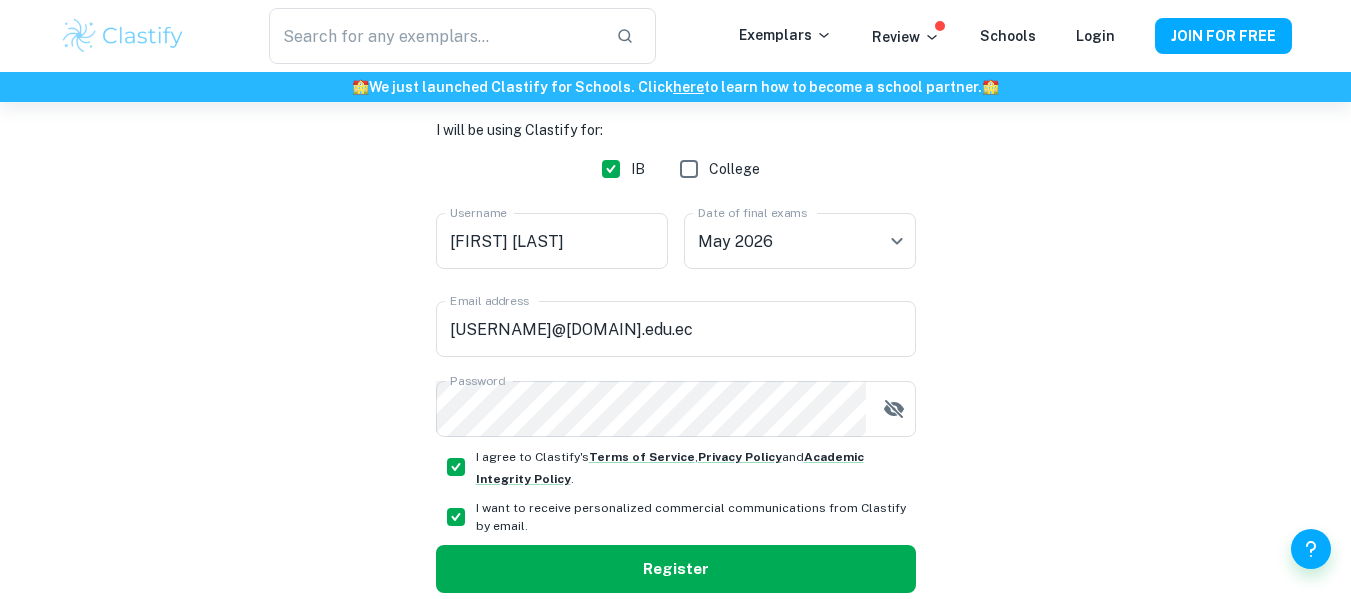 click on "Register" at bounding box center (676, 569) 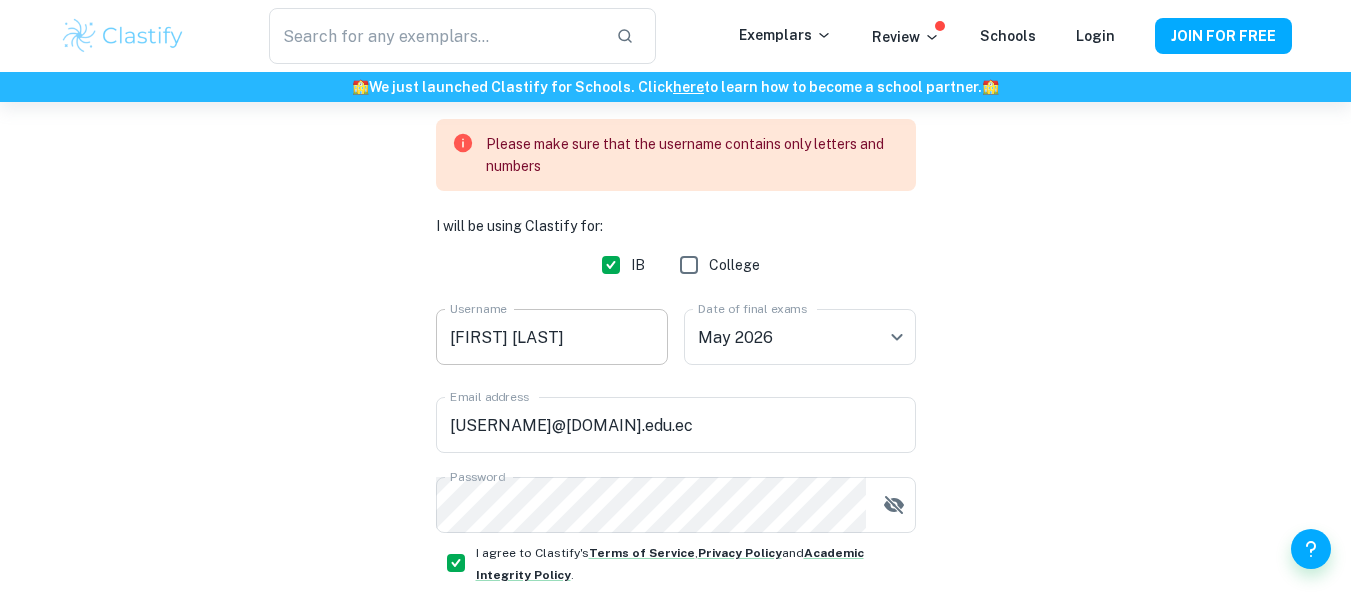 click on "María Emilia" at bounding box center (552, 337) 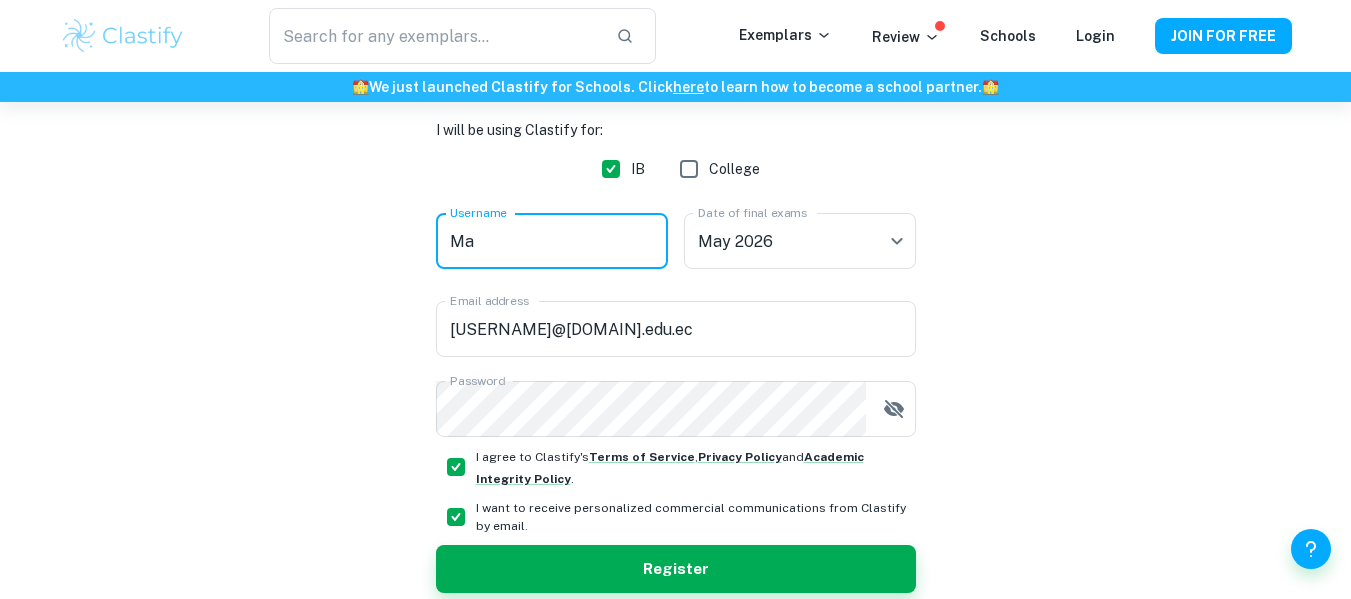 type on "M" 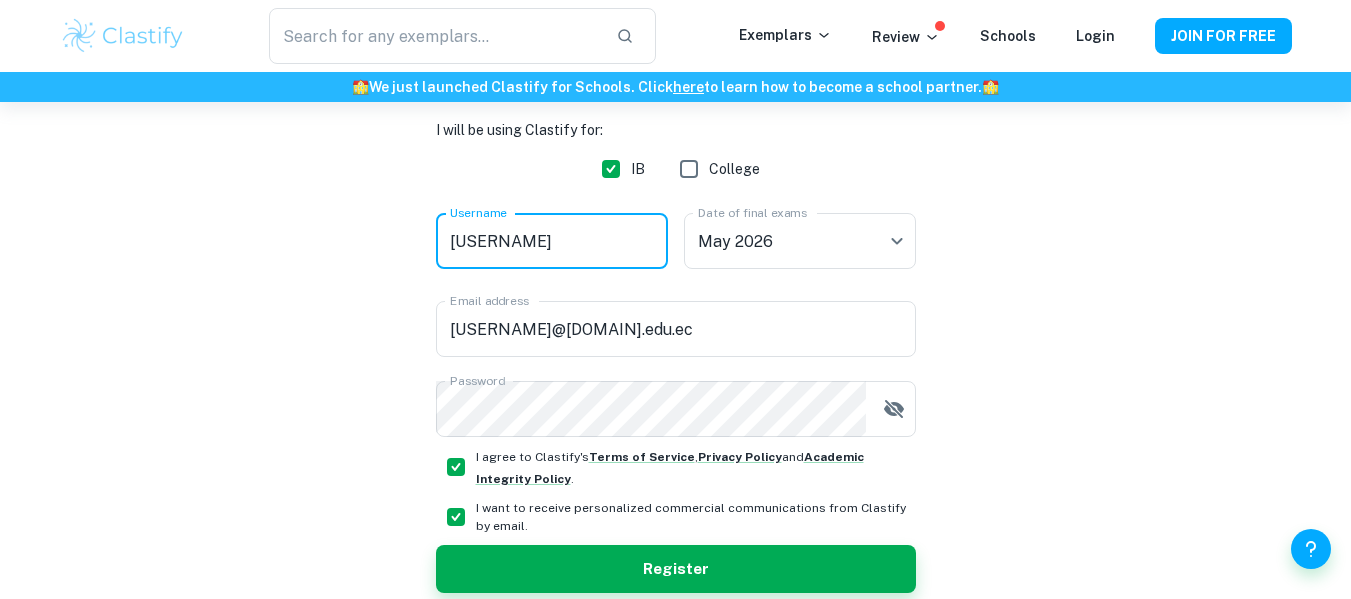 click on "Register" at bounding box center [676, 569] 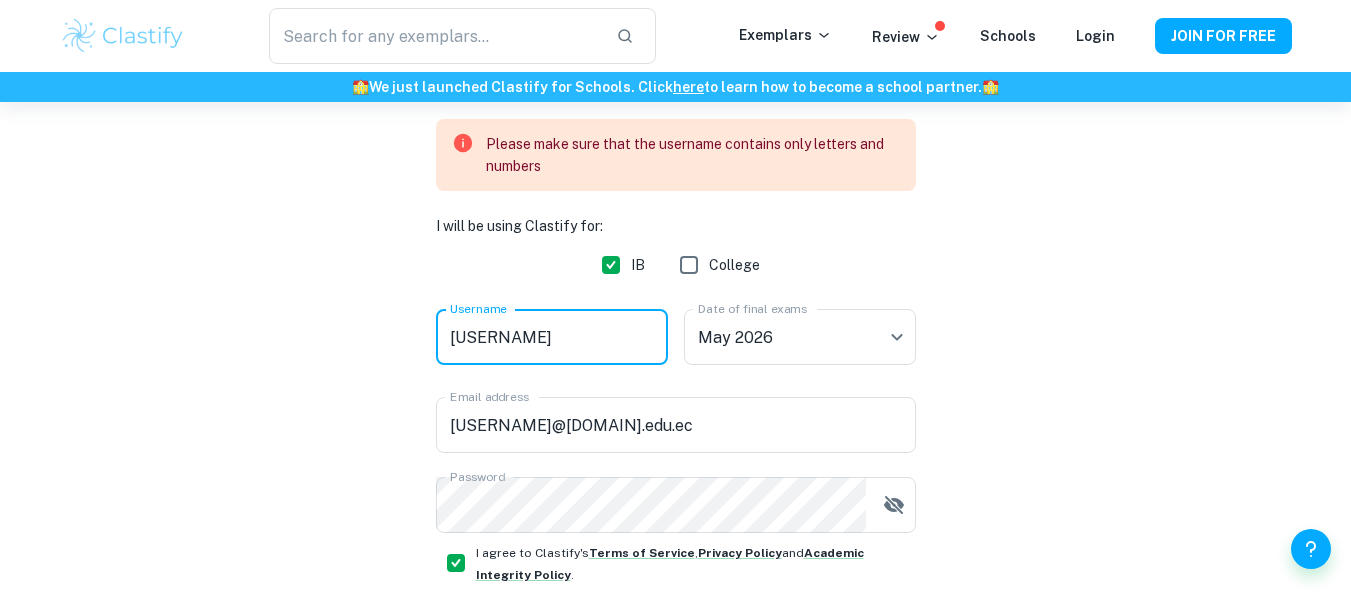 click on "m_moraem08" at bounding box center [552, 337] 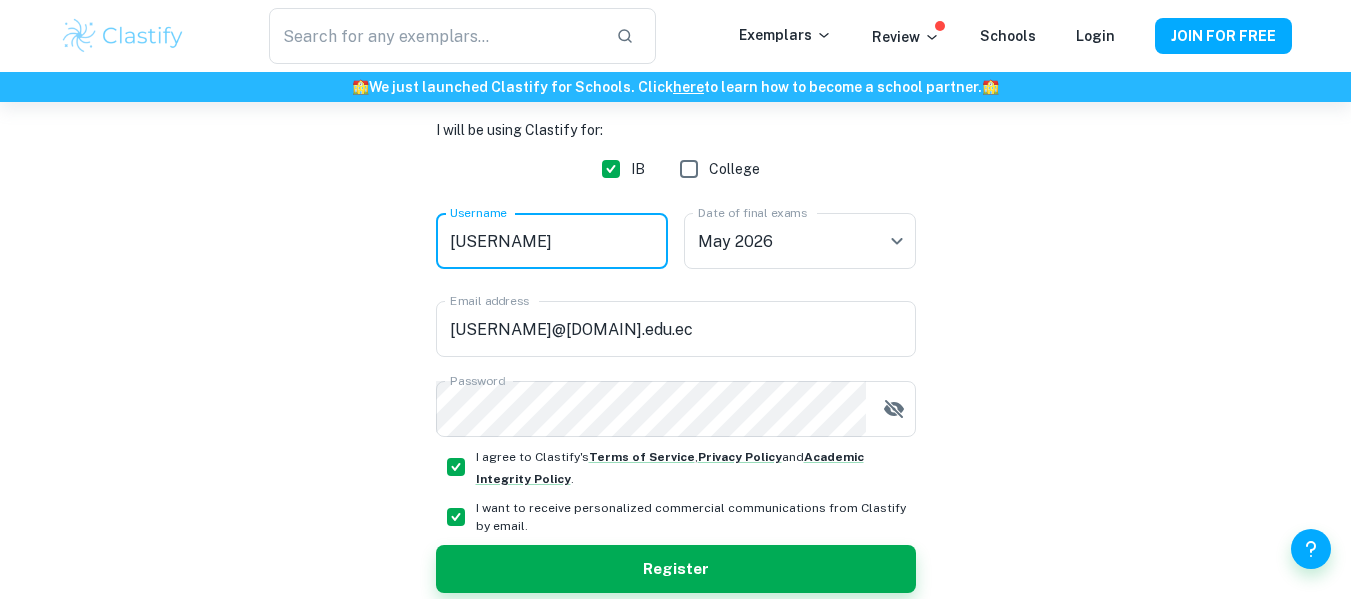 type on "moraem08" 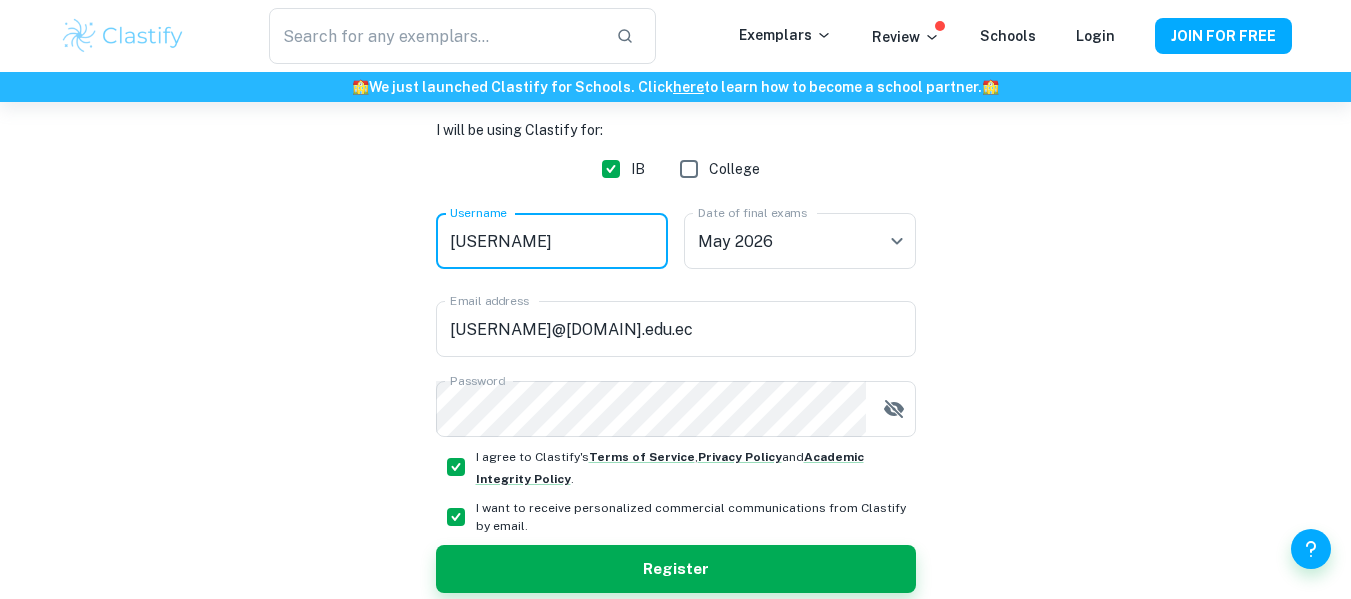 click on "Register" at bounding box center [676, 569] 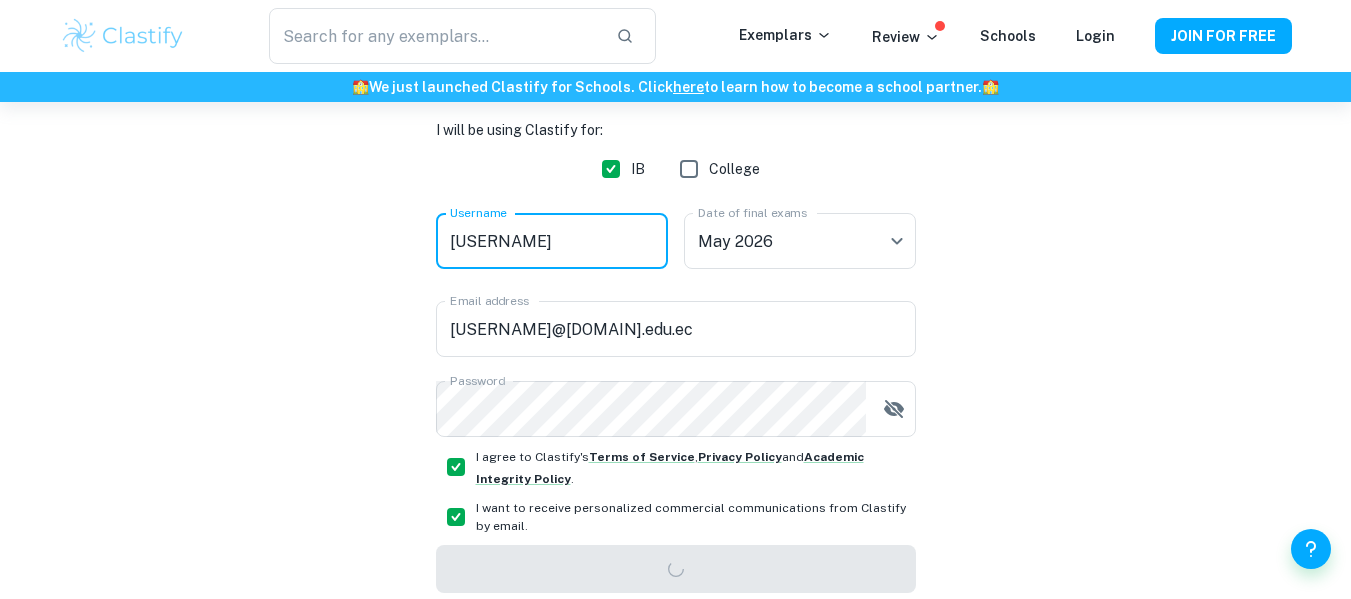 scroll, scrollTop: 102, scrollLeft: 0, axis: vertical 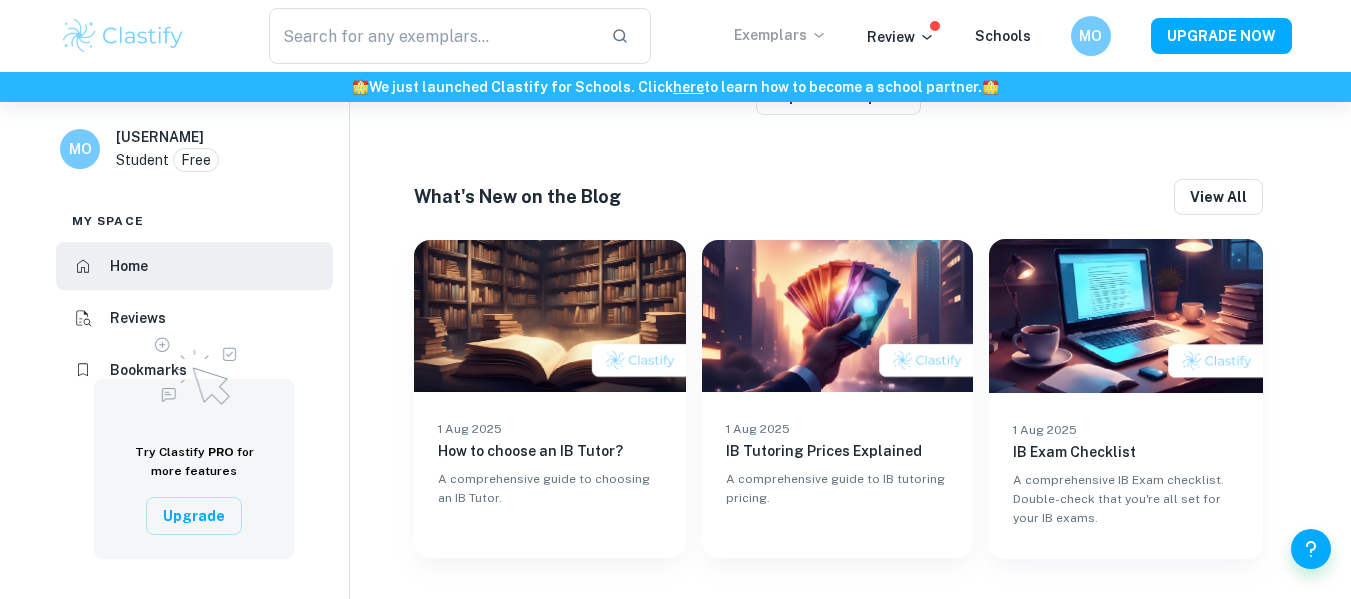 click on "Exemplars" at bounding box center [780, 35] 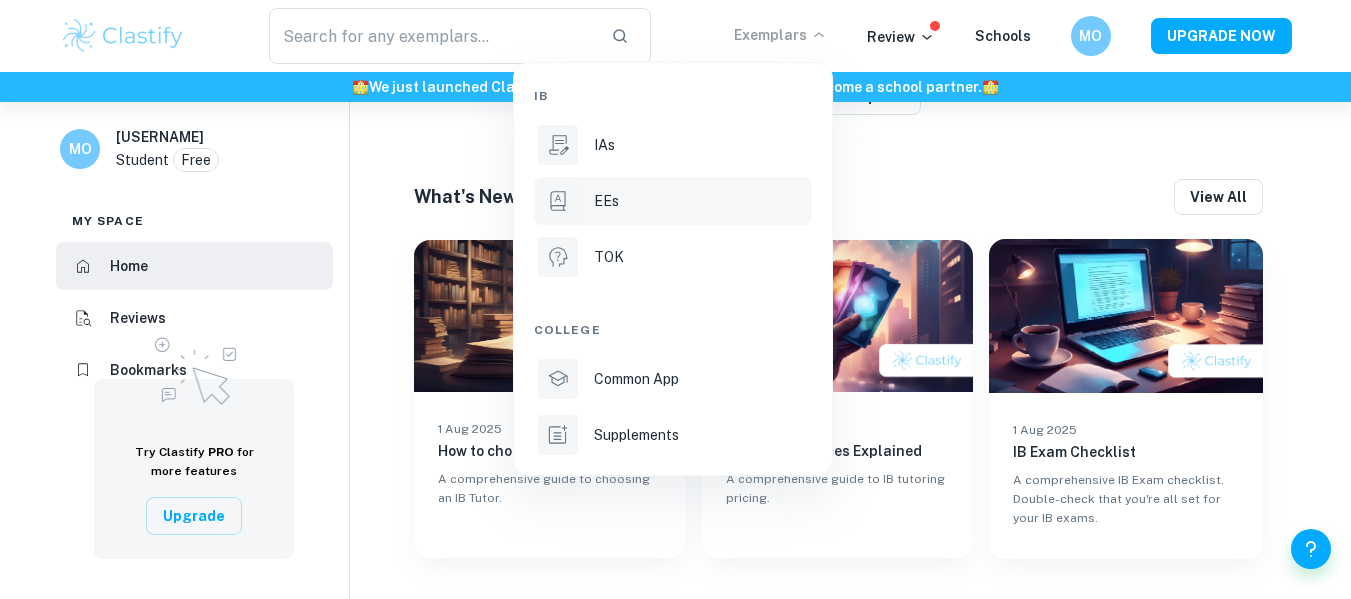 click on "EEs" at bounding box center [701, 201] 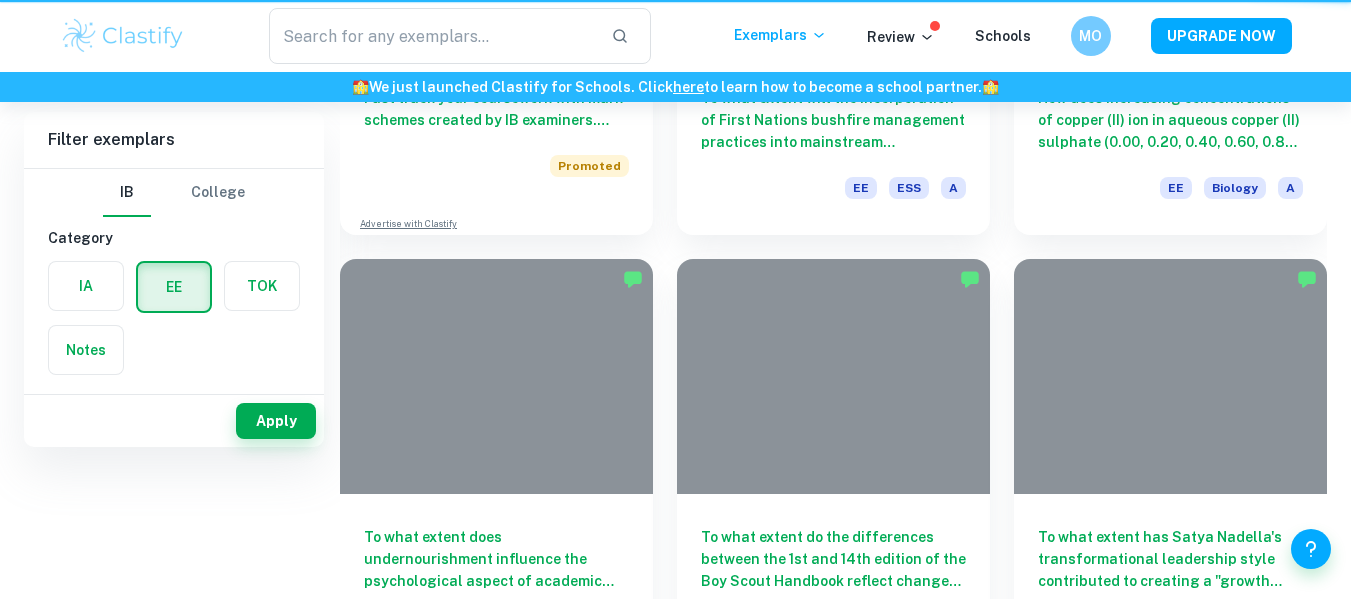 scroll, scrollTop: 0, scrollLeft: 0, axis: both 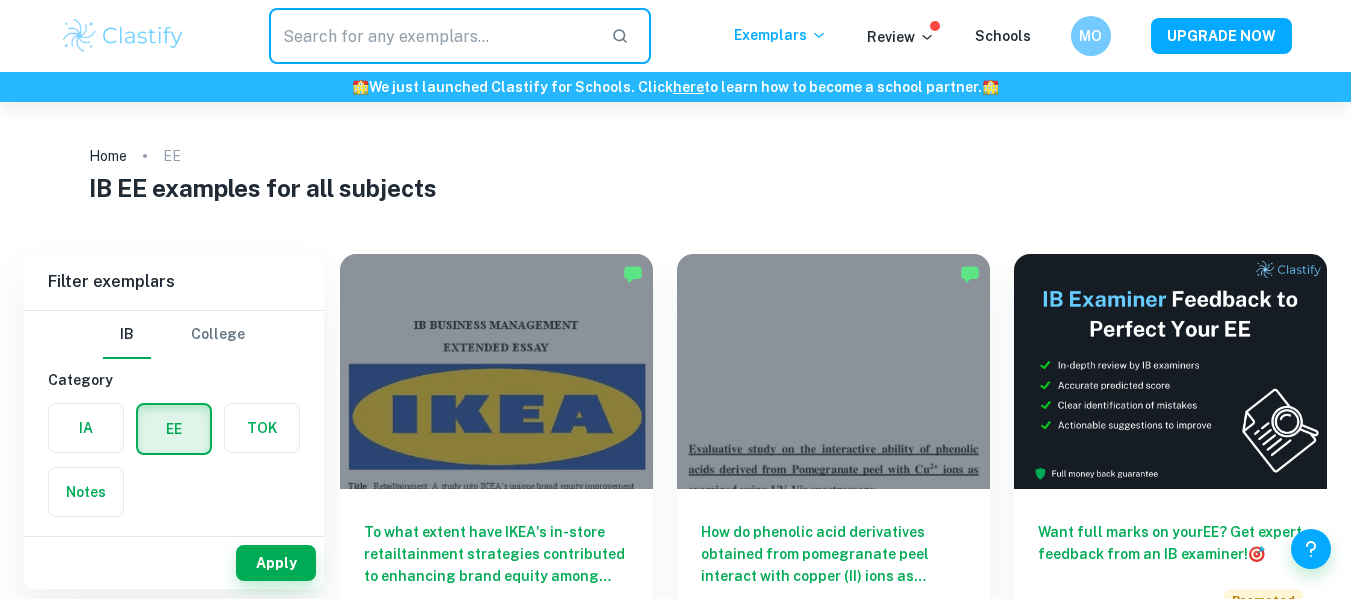 click on "marketing" at bounding box center (432, 36) 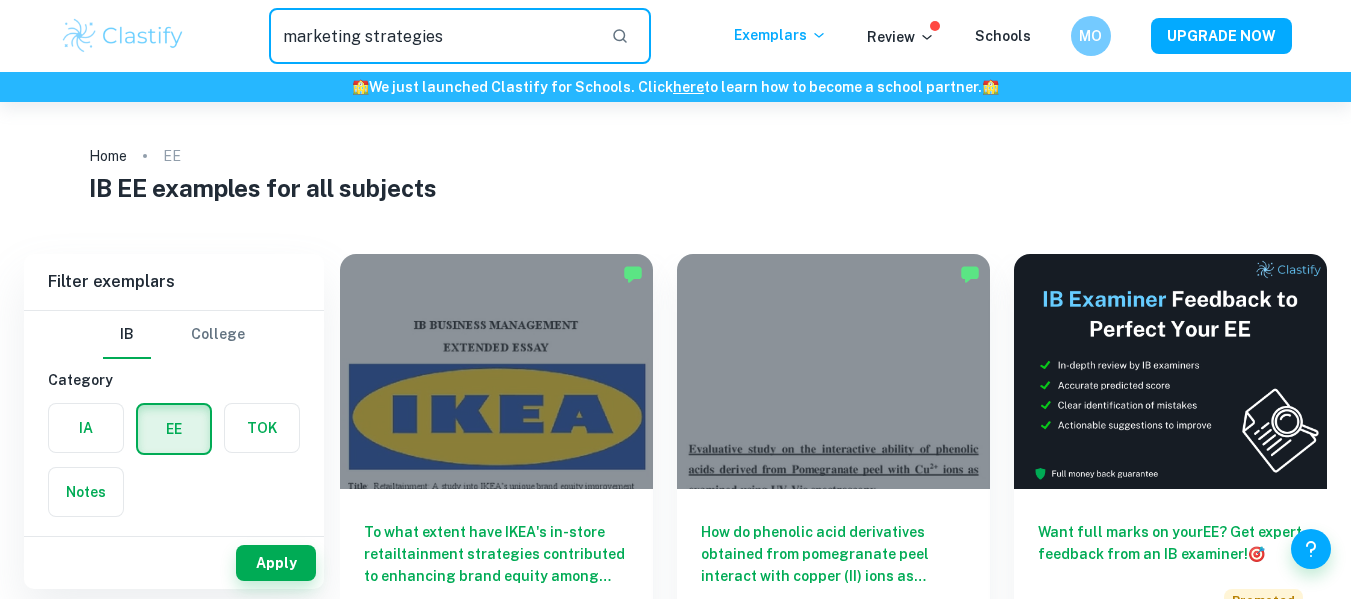 type on "marketing strategies" 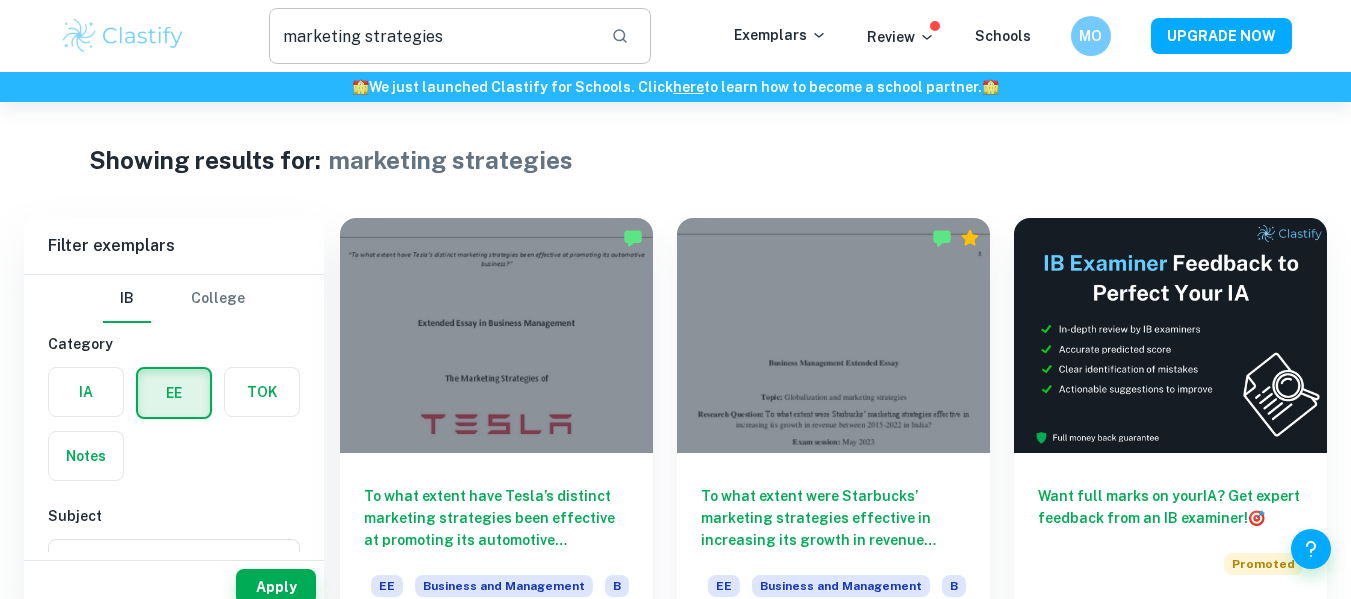 scroll, scrollTop: 40, scrollLeft: 0, axis: vertical 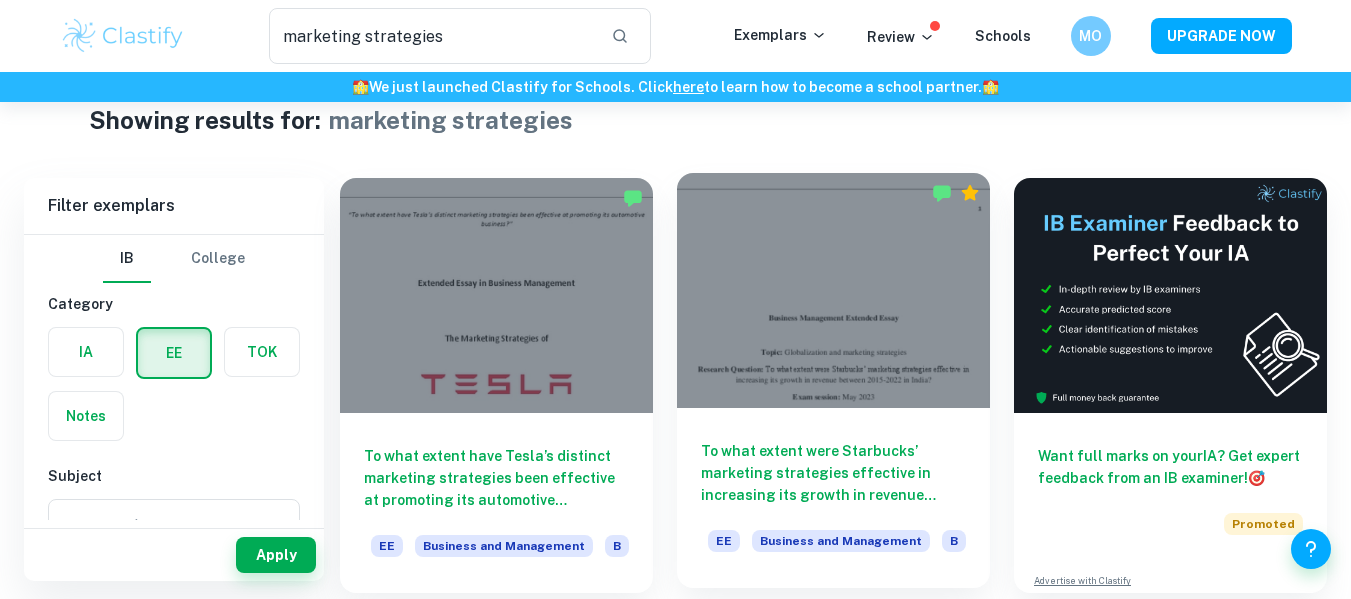click on "To what extent were Starbucks’ marketing strategies effective in increasing its growth in revenue between 2015-2022 in India?" at bounding box center [833, 473] 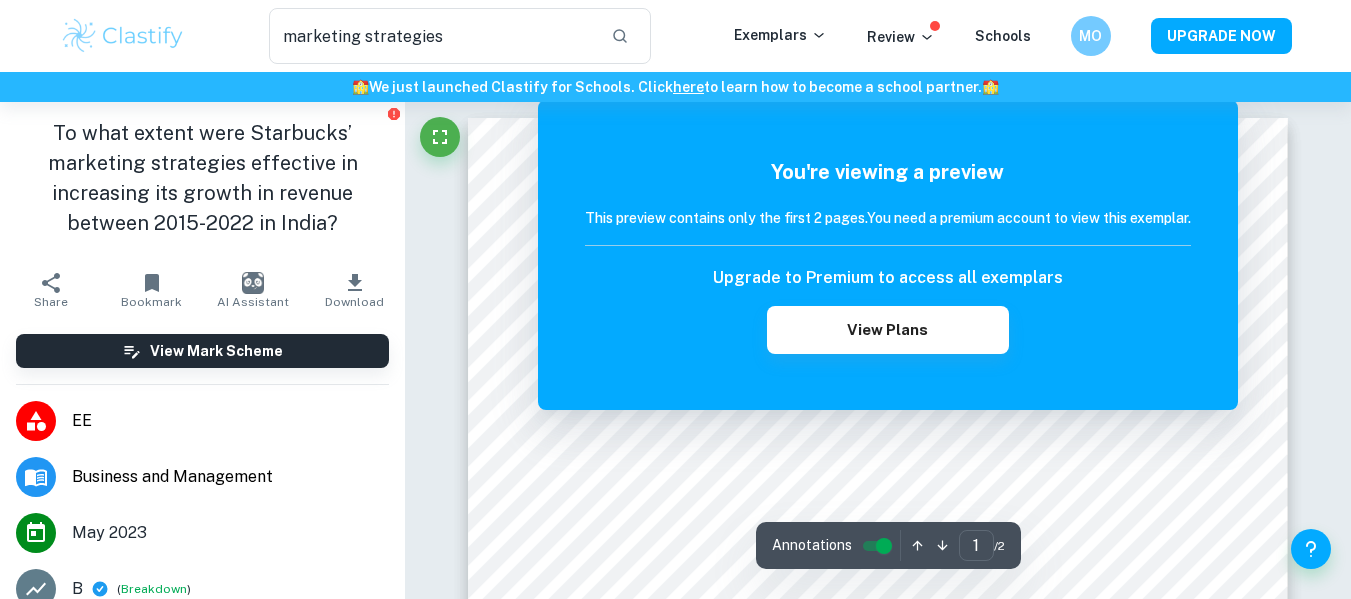 scroll, scrollTop: 0, scrollLeft: 0, axis: both 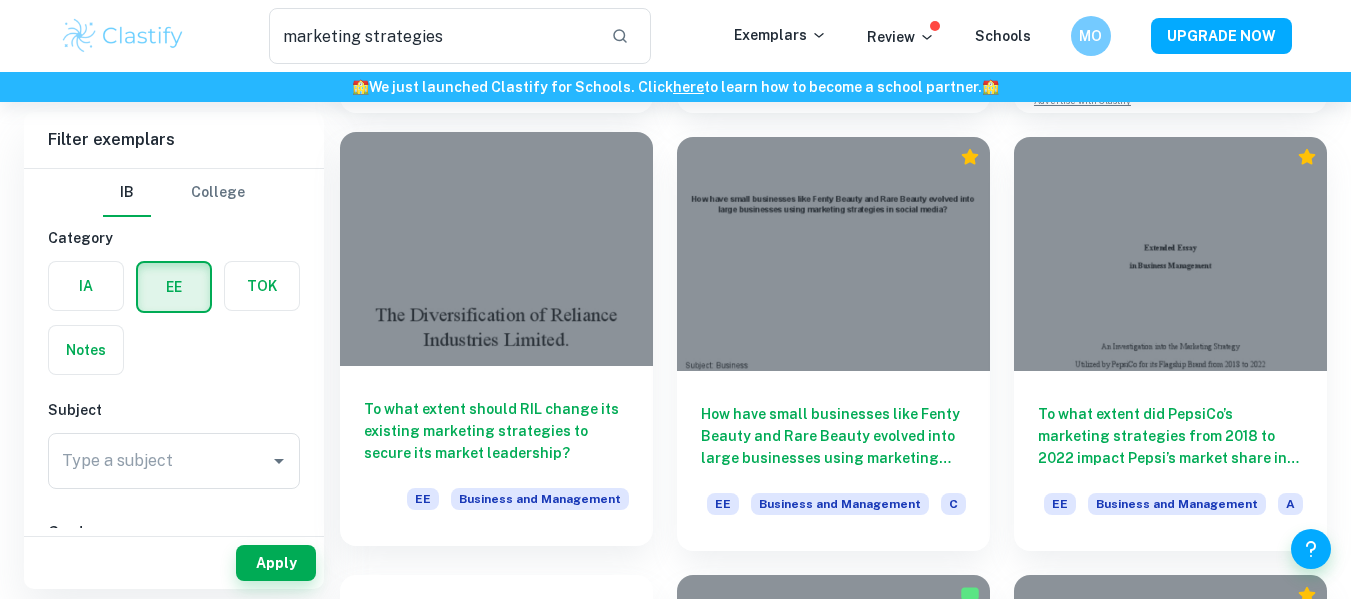 click on "To what extent should RIL change its existing marketing strategies to secure its market leadership?" at bounding box center (496, 431) 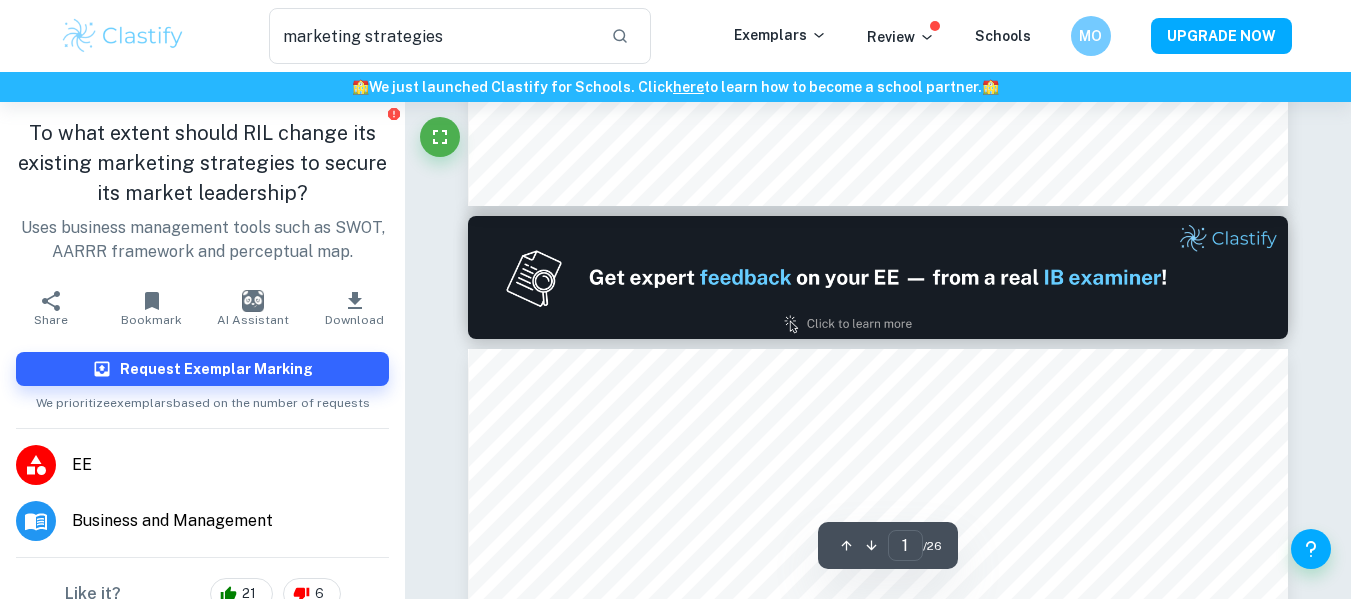 scroll, scrollTop: 1000, scrollLeft: 0, axis: vertical 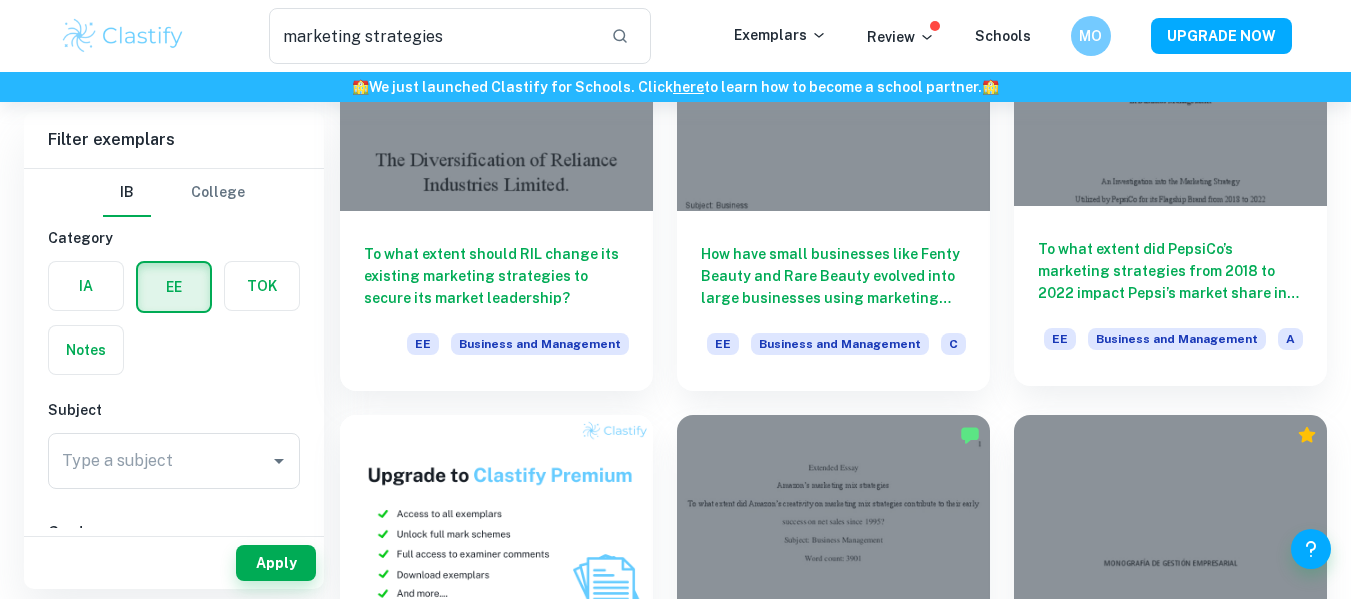 click on "To what extent did PepsiCo’s marketing strategies from 2018 to 2022 impact Pepsi’s market share in North America?" at bounding box center [1170, 271] 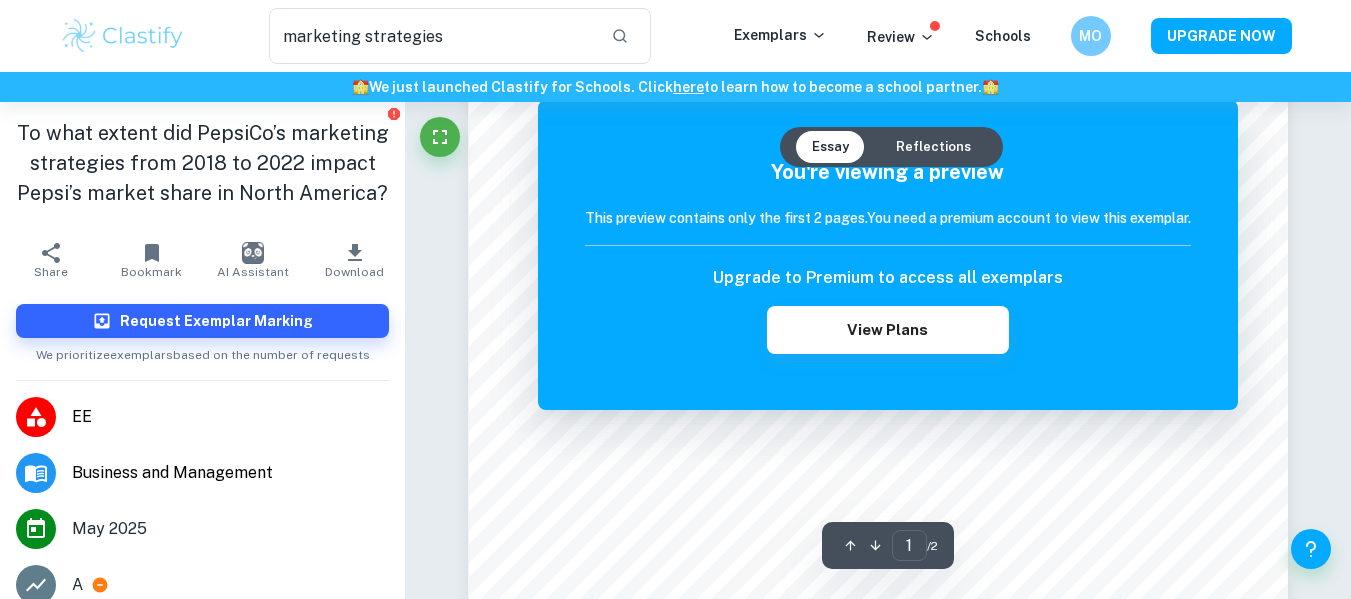 scroll, scrollTop: 120, scrollLeft: 0, axis: vertical 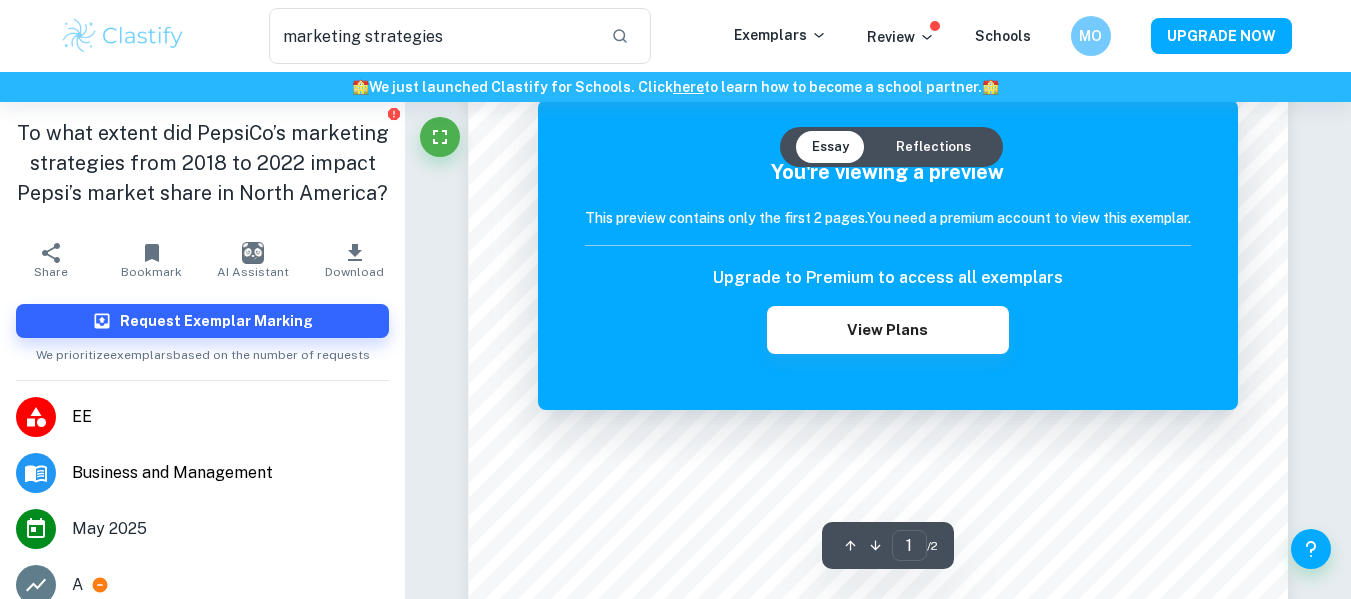 click on "Reflections" at bounding box center [933, 147] 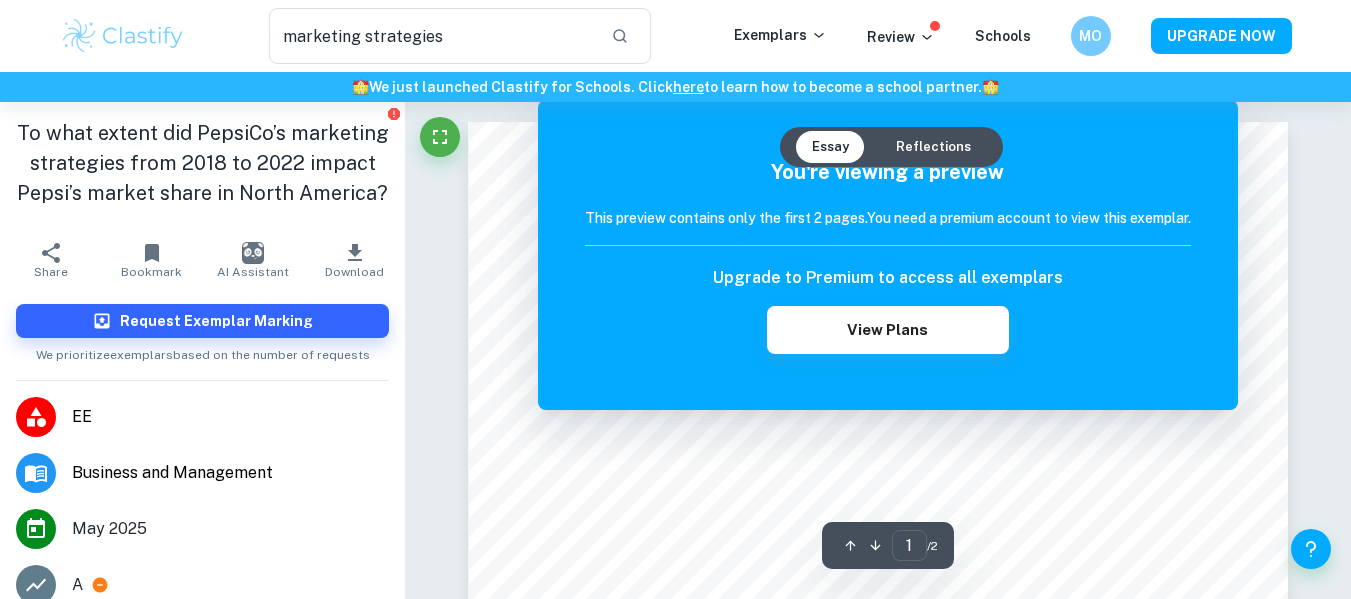 click on "Reflections" at bounding box center [933, 147] 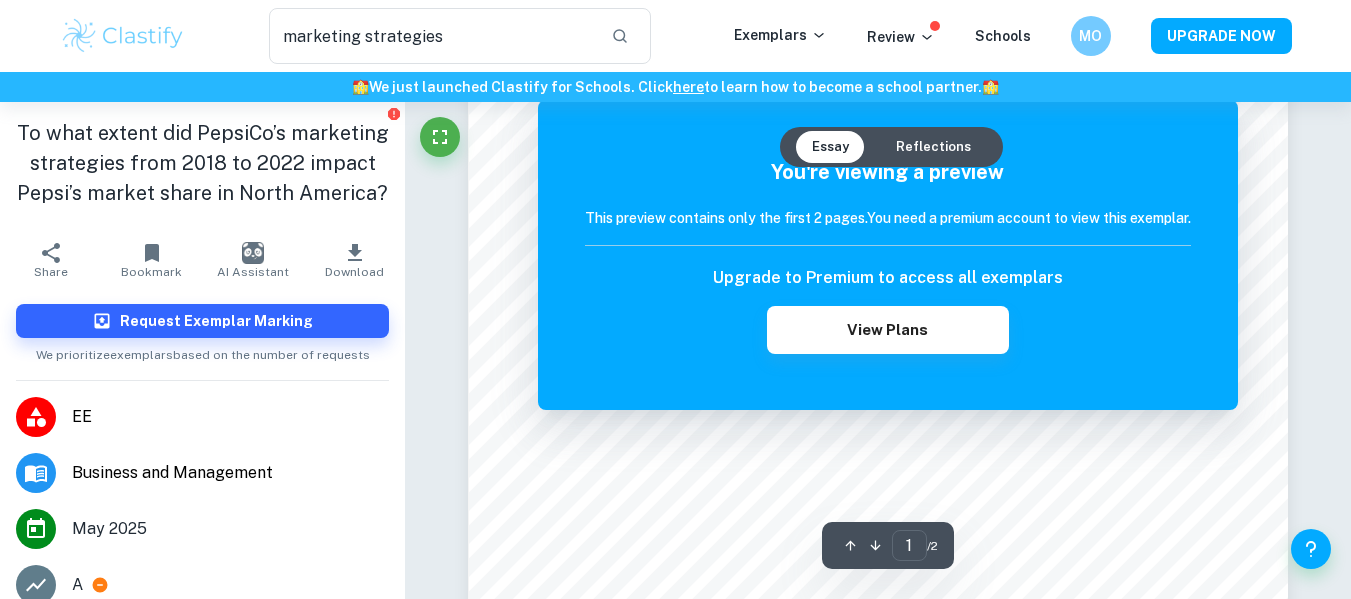 scroll, scrollTop: 535, scrollLeft: 0, axis: vertical 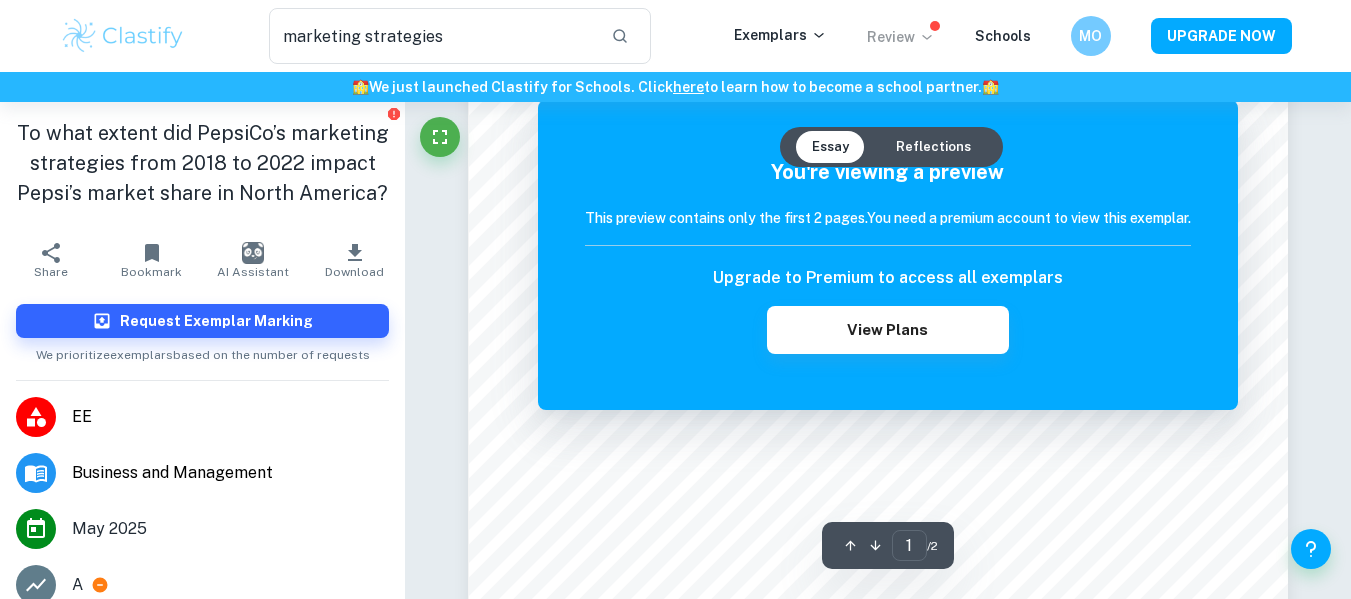 click on "Review" at bounding box center (901, 37) 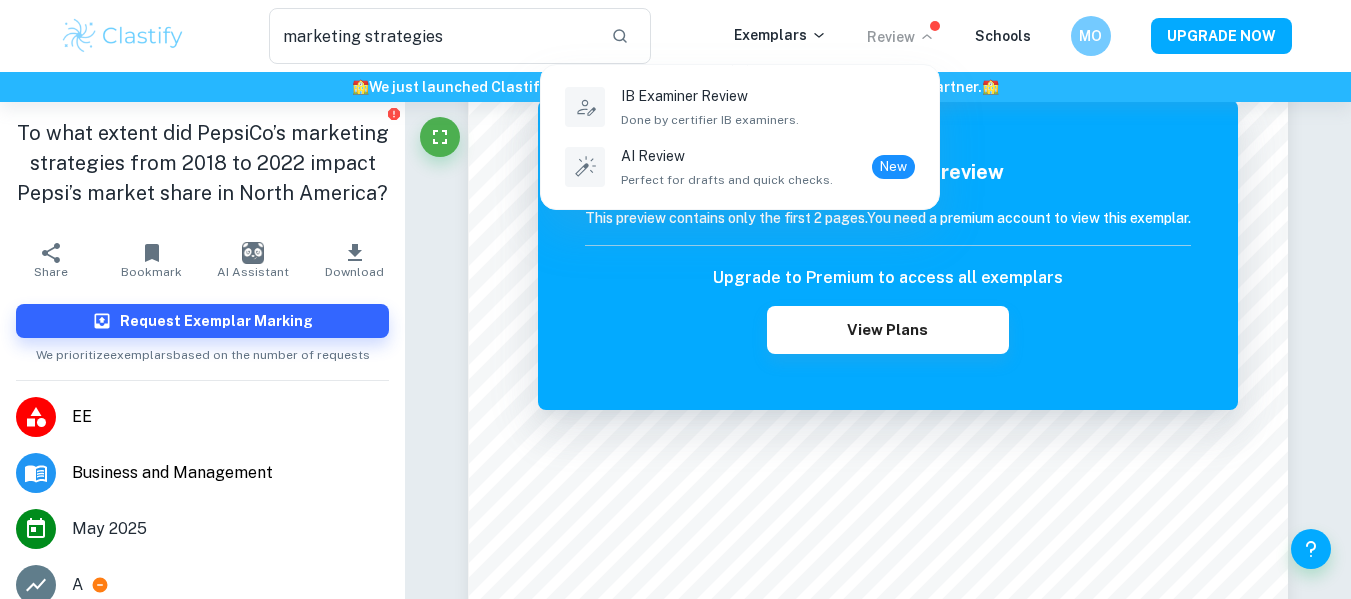 click at bounding box center [675, 299] 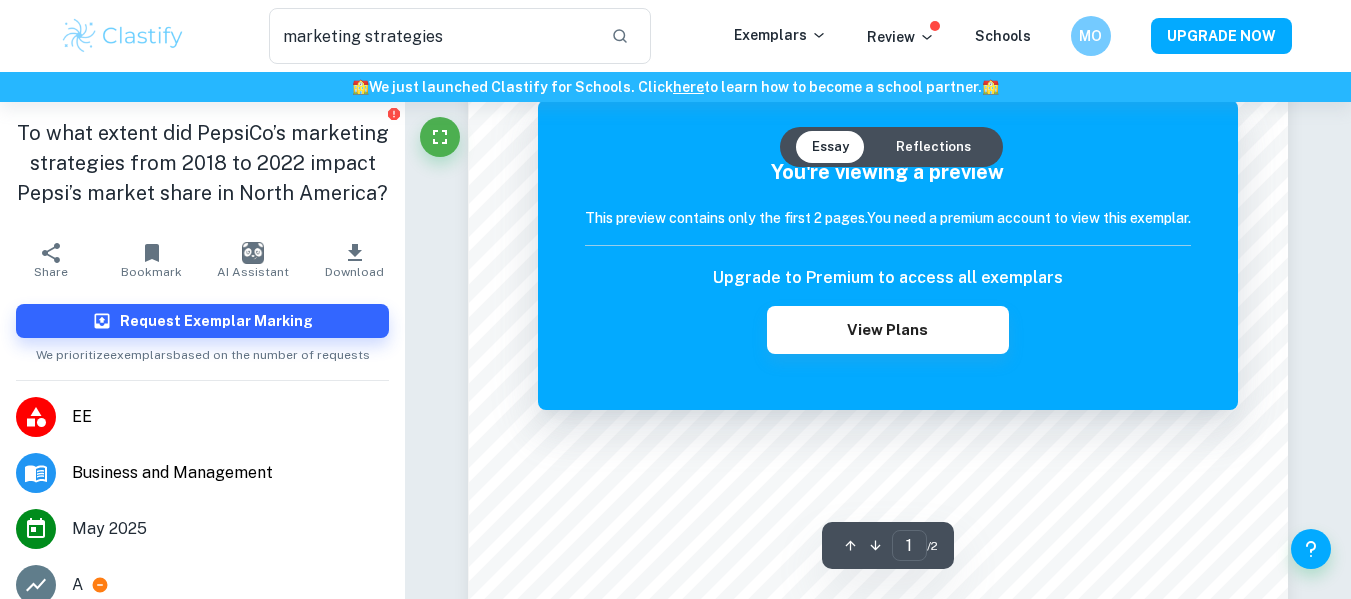 scroll, scrollTop: 495, scrollLeft: 0, axis: vertical 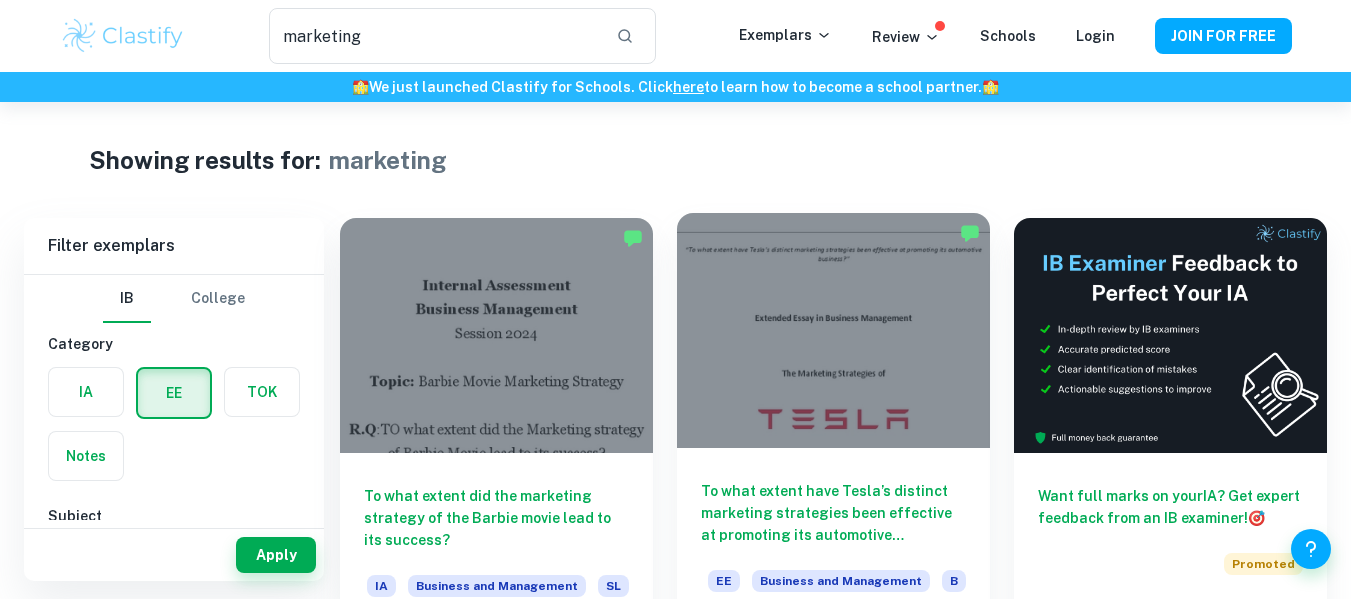 checkbox on "true" 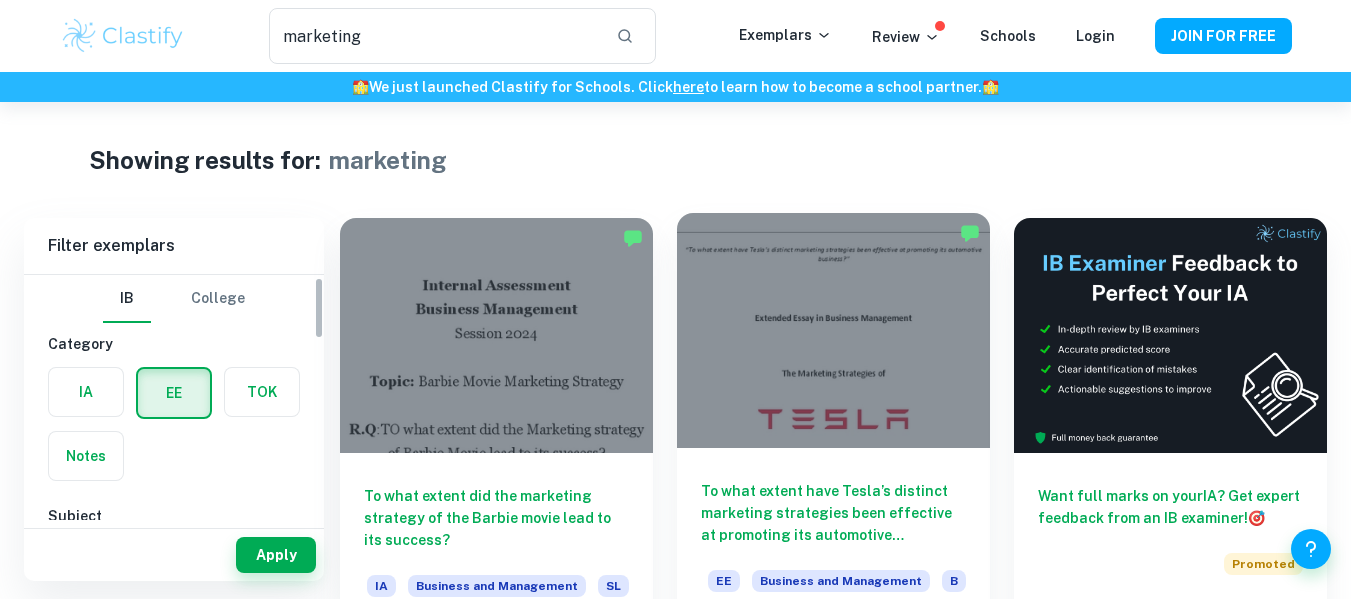 scroll, scrollTop: 40, scrollLeft: 0, axis: vertical 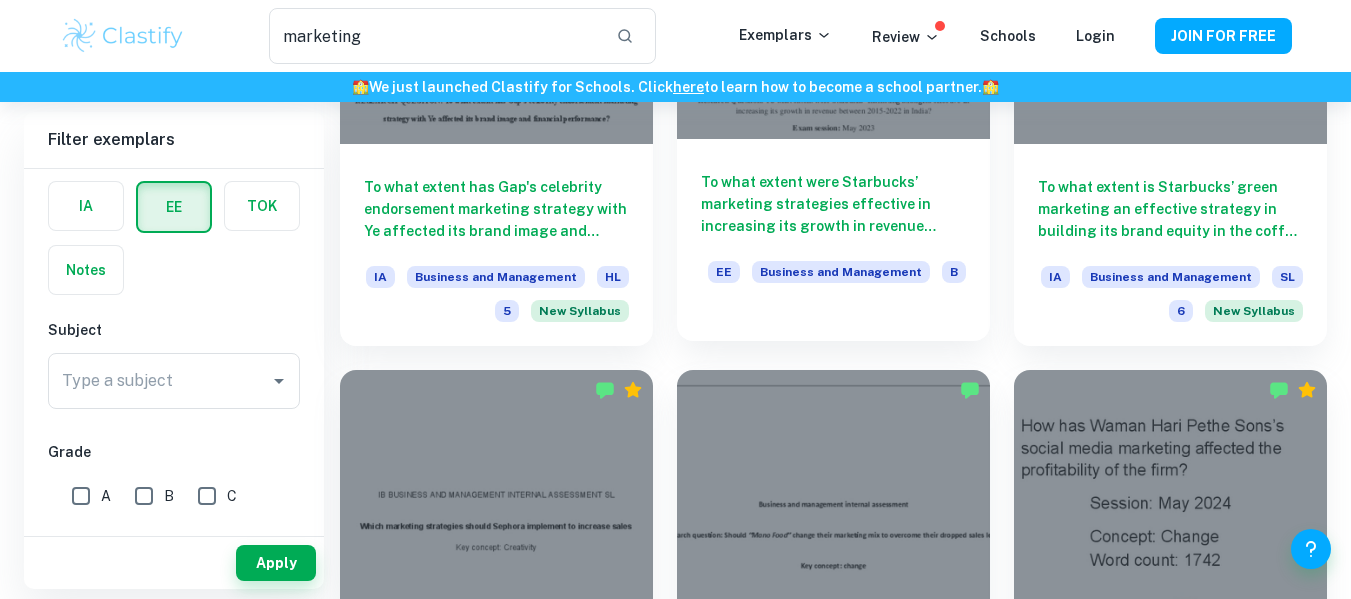 click on "To what extent were Starbucks’ marketing strategies effective in increasing its growth in revenue between 2015-2022 in India?" at bounding box center (833, 204) 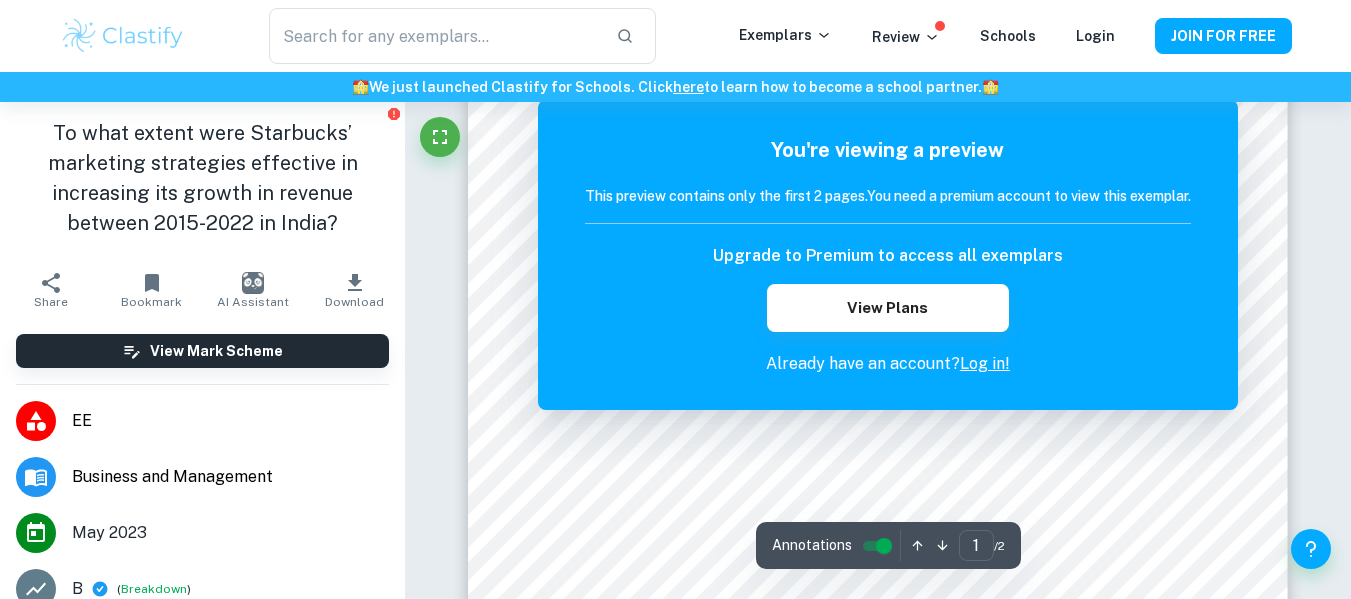 scroll, scrollTop: 80, scrollLeft: 0, axis: vertical 